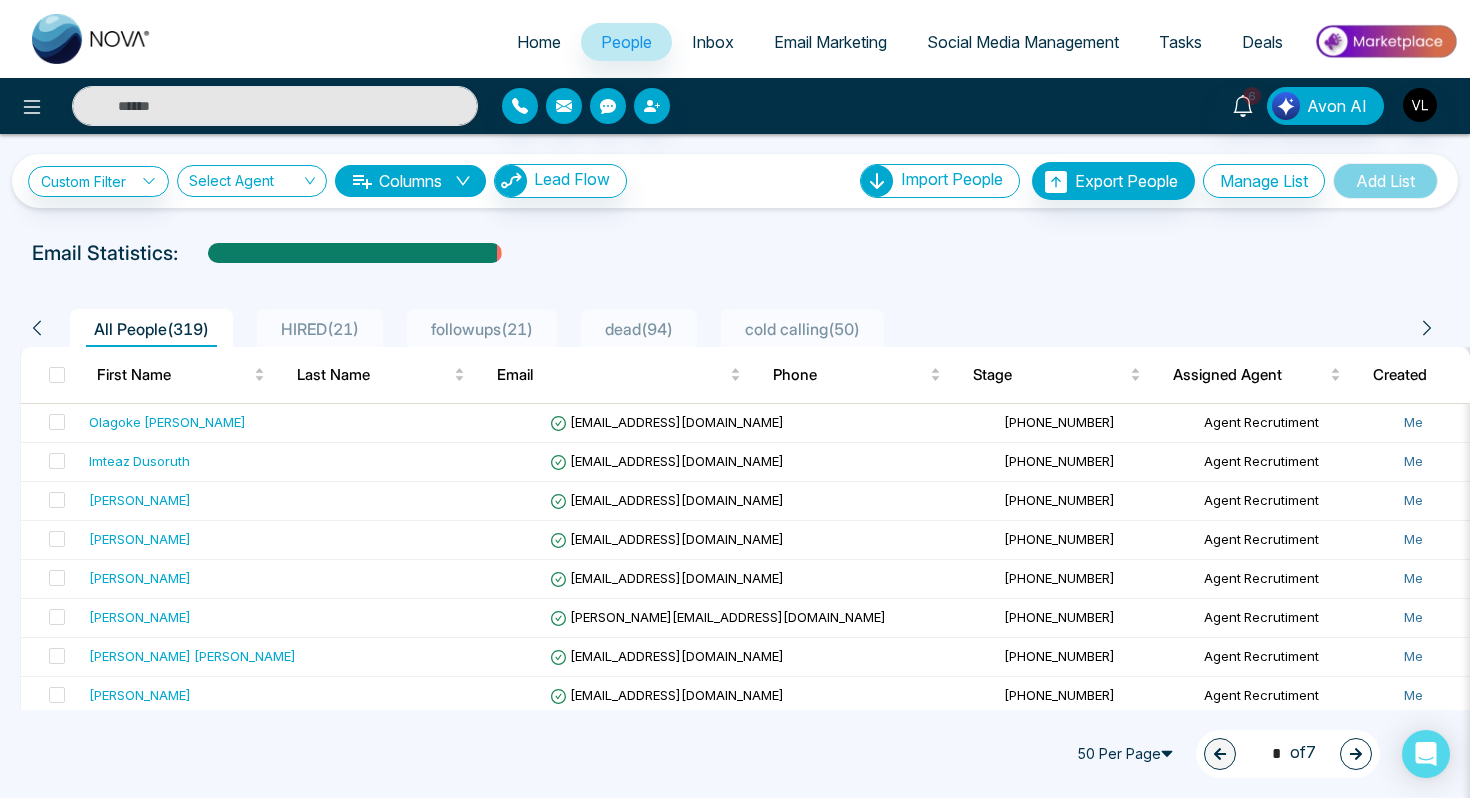 scroll, scrollTop: 0, scrollLeft: 0, axis: both 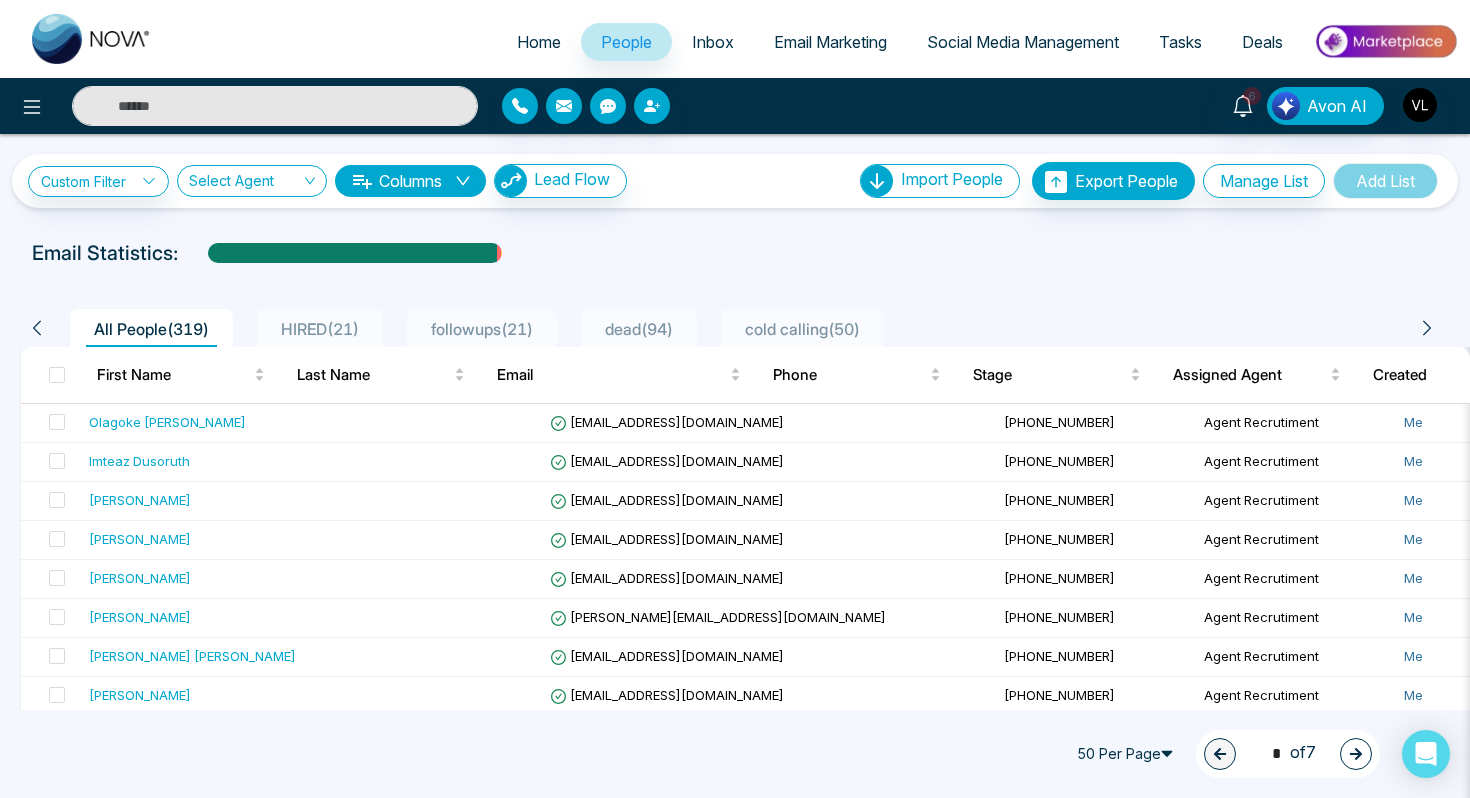 click at bounding box center (275, 106) 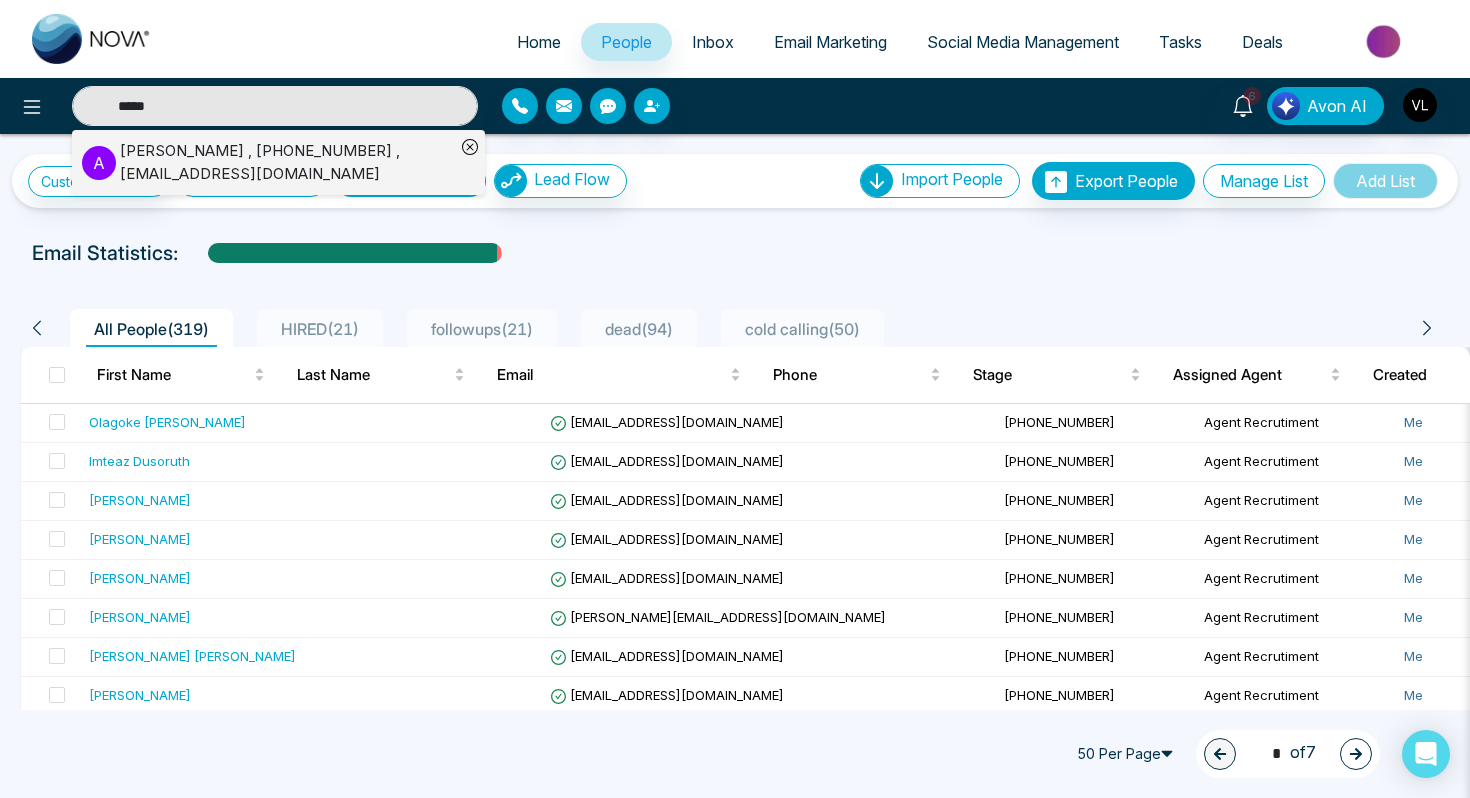 type on "*****" 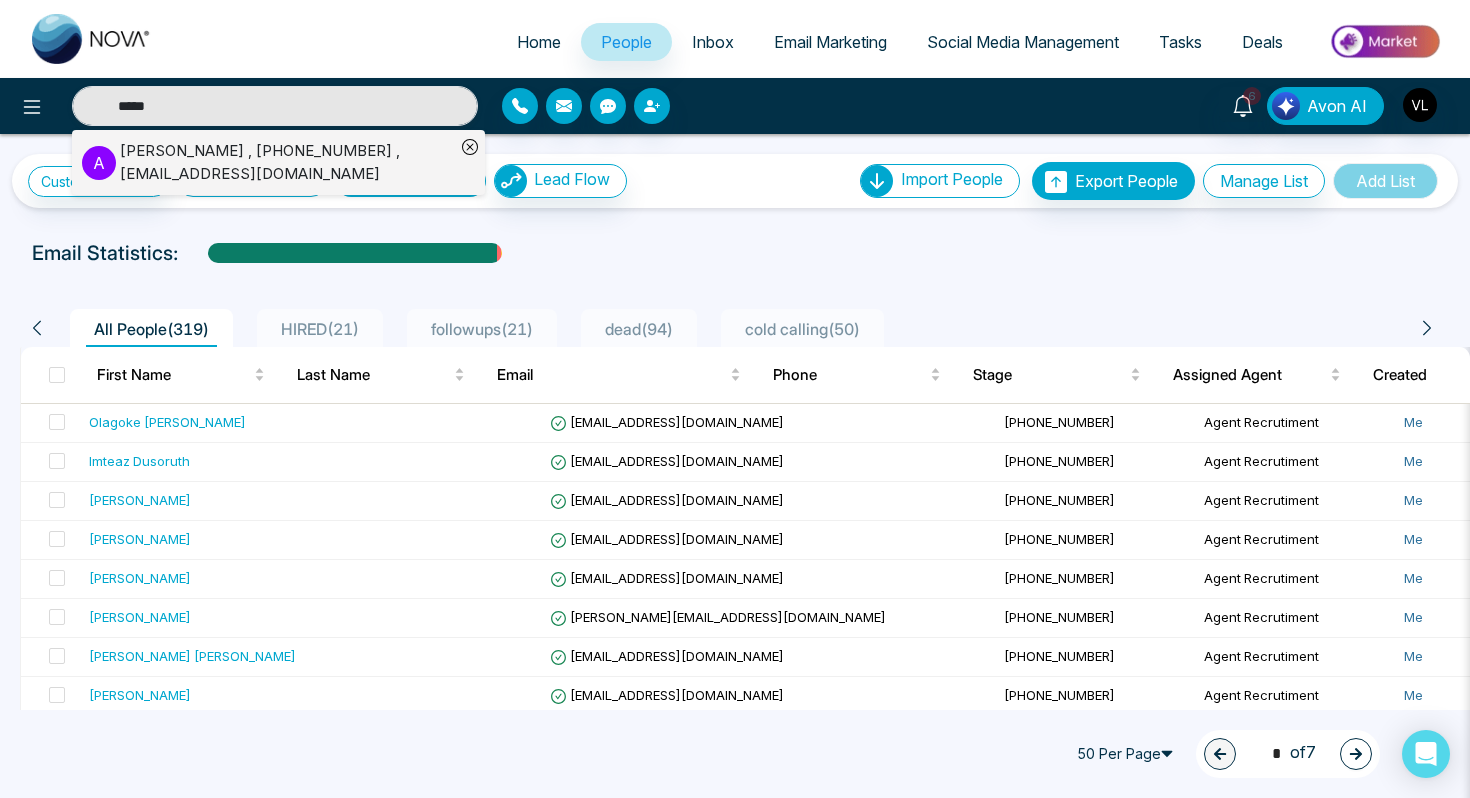 click on "Anandkumar Desai     , +14165731713   , aananddesaii@gmail.com" at bounding box center (287, 162) 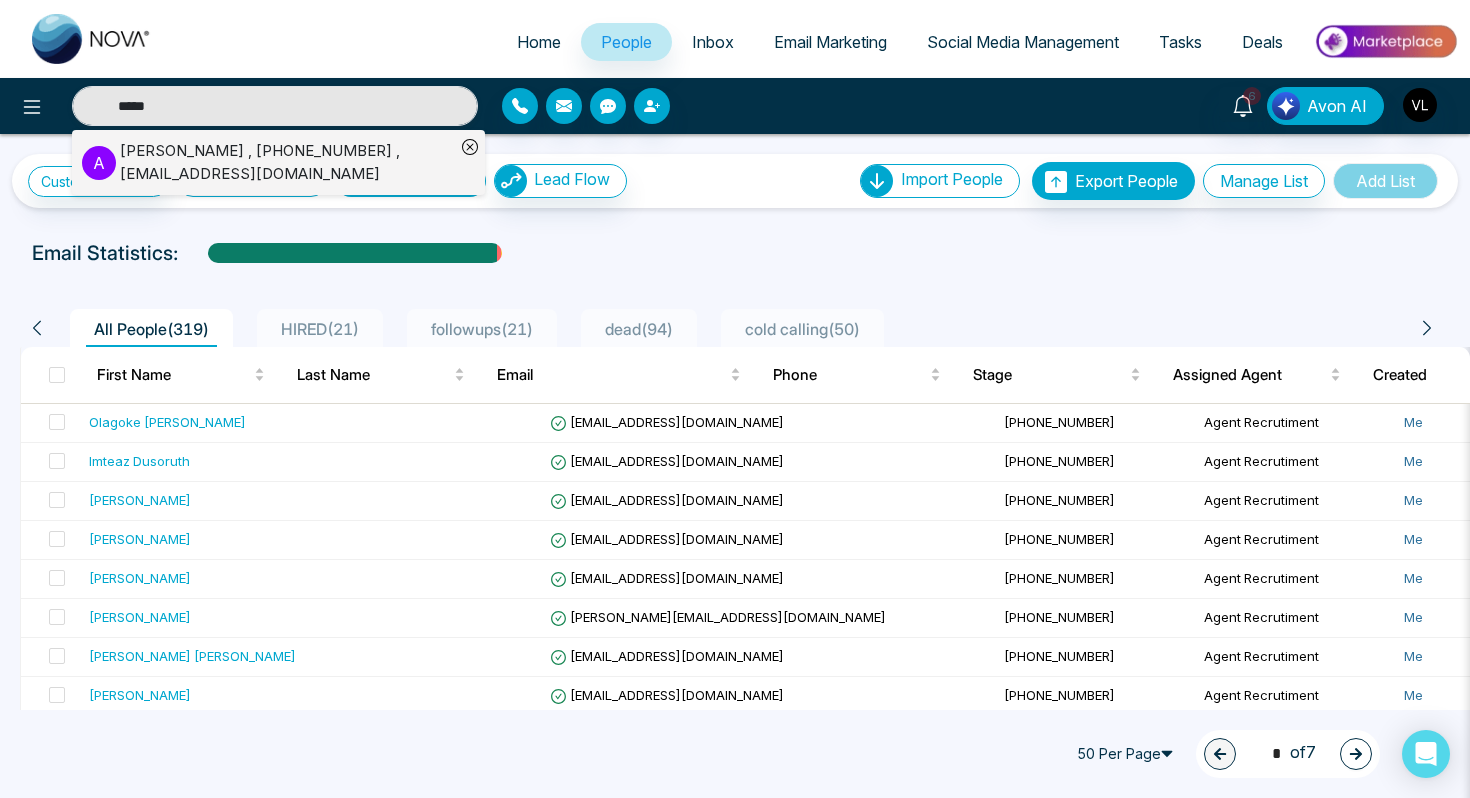 type 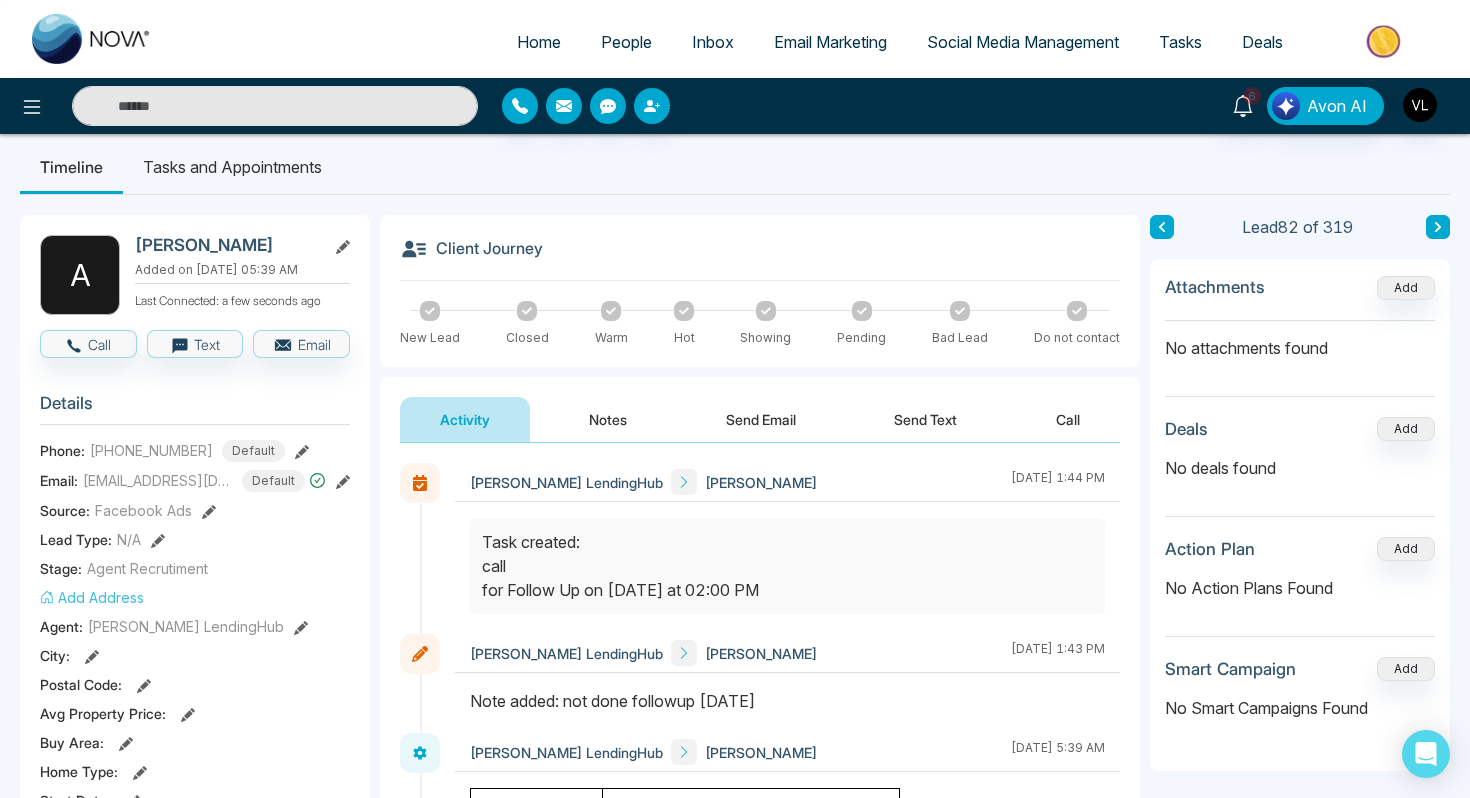 scroll, scrollTop: 0, scrollLeft: 0, axis: both 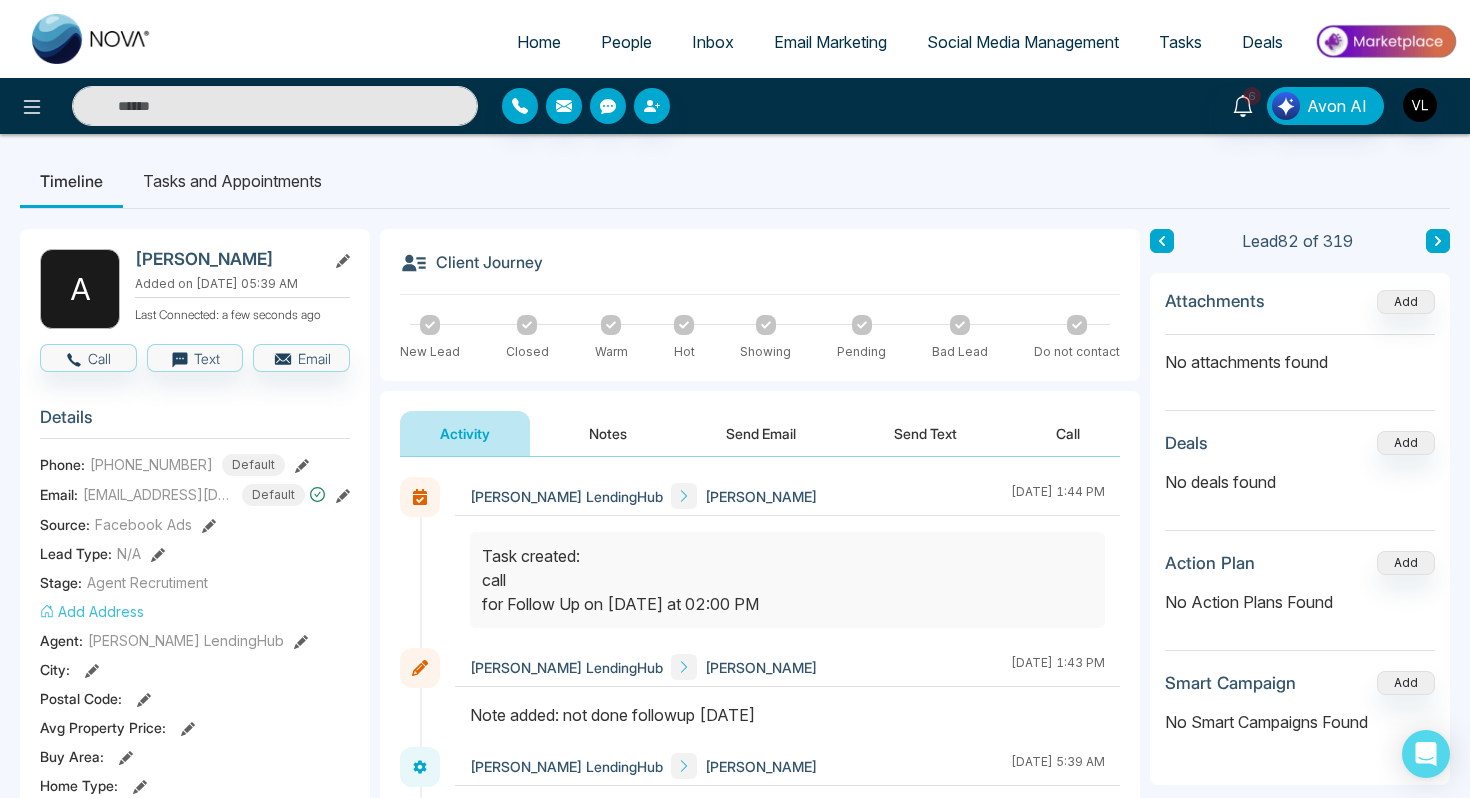 click on "Notes" at bounding box center [608, 433] 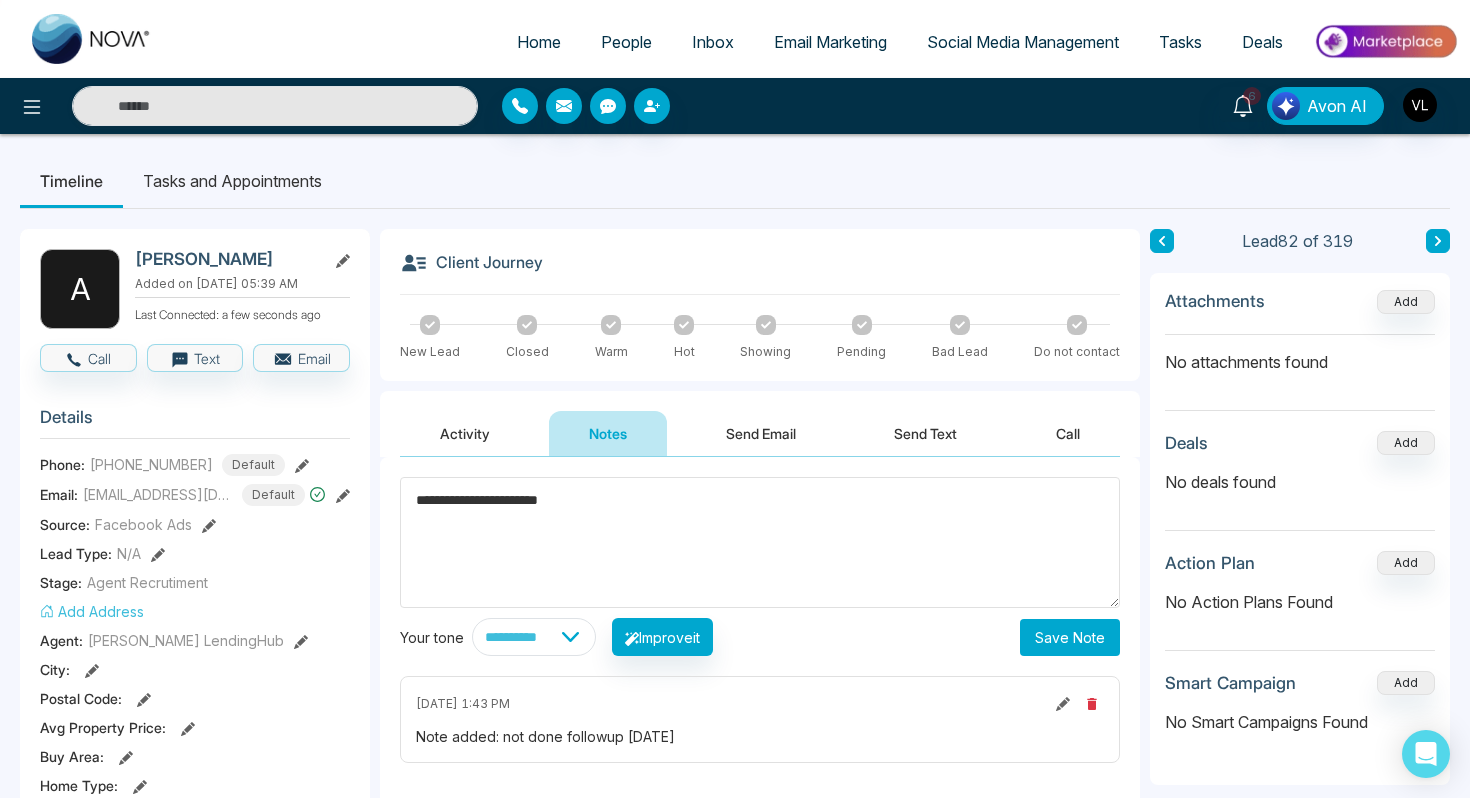 type on "**********" 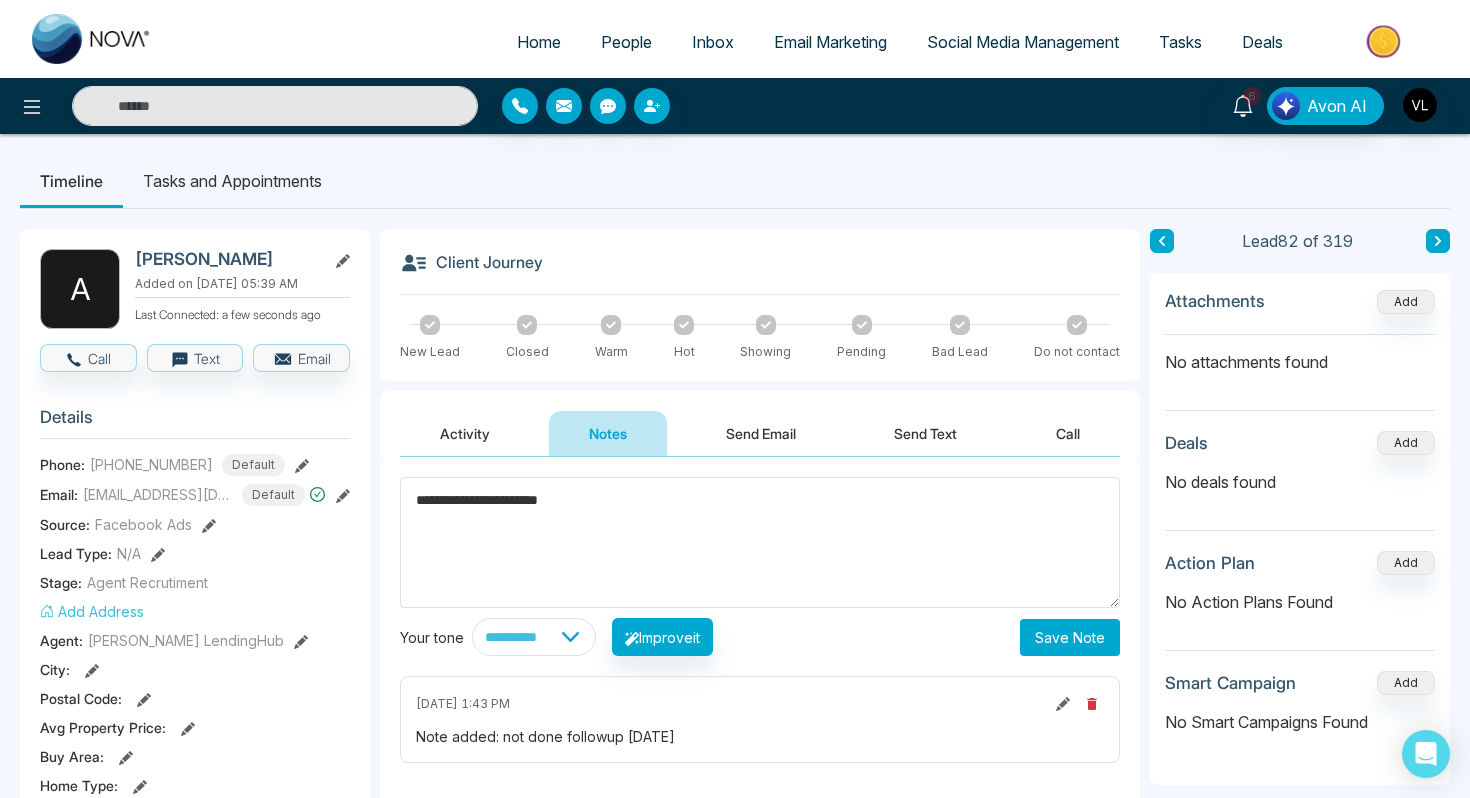 click on "Save Note" at bounding box center [1070, 637] 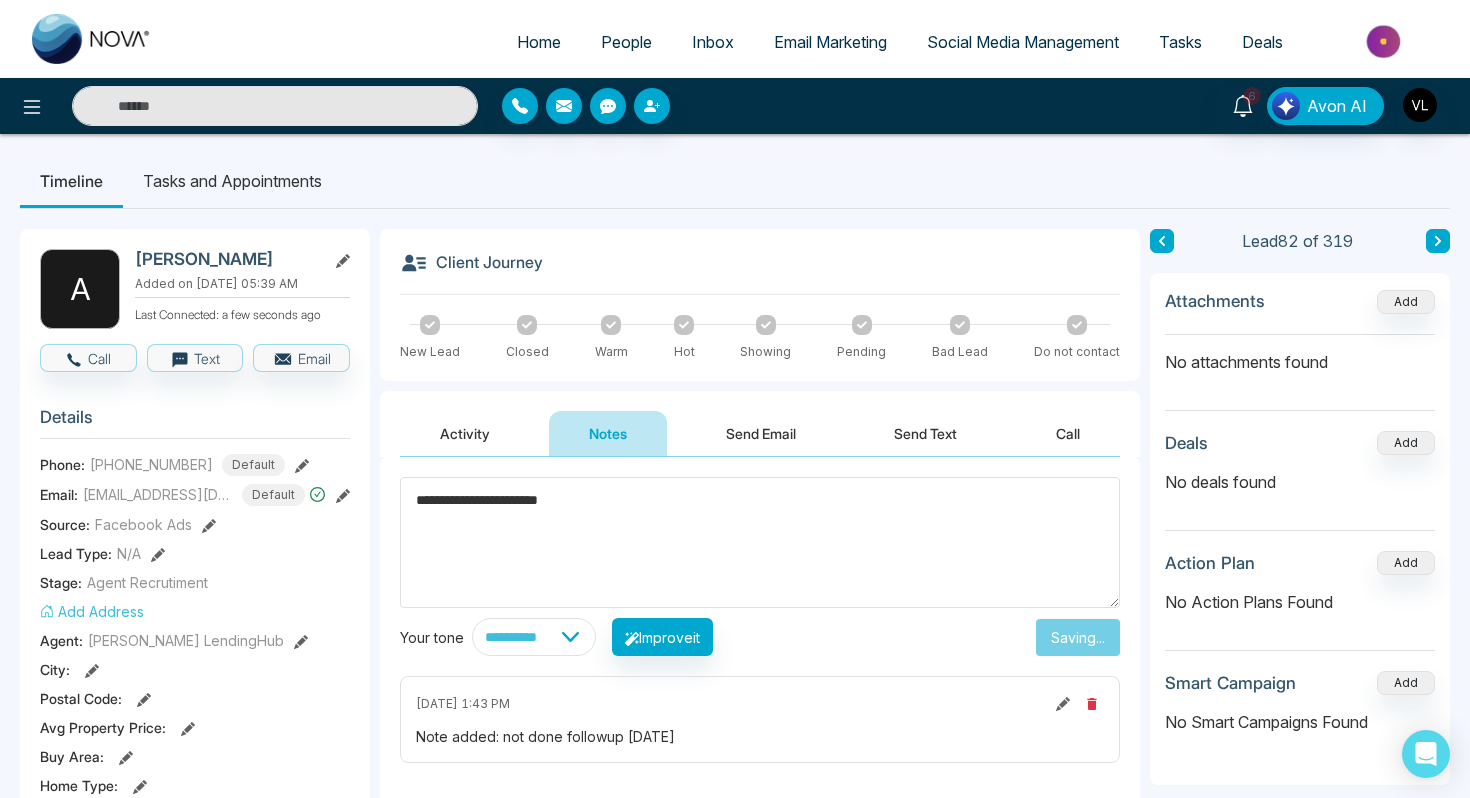 type 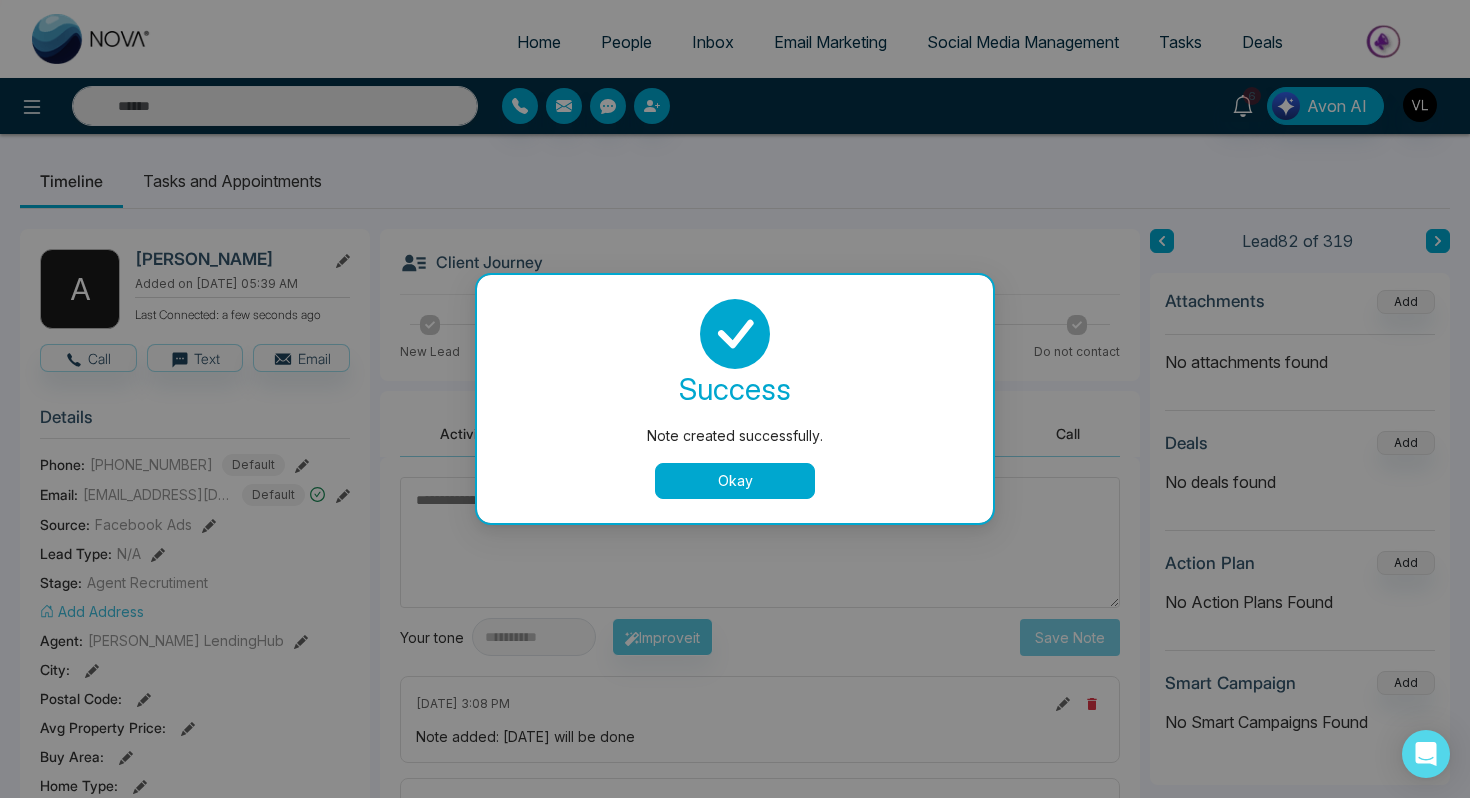 click on "Note created successfully. success Note created successfully.   Okay" at bounding box center [735, 399] 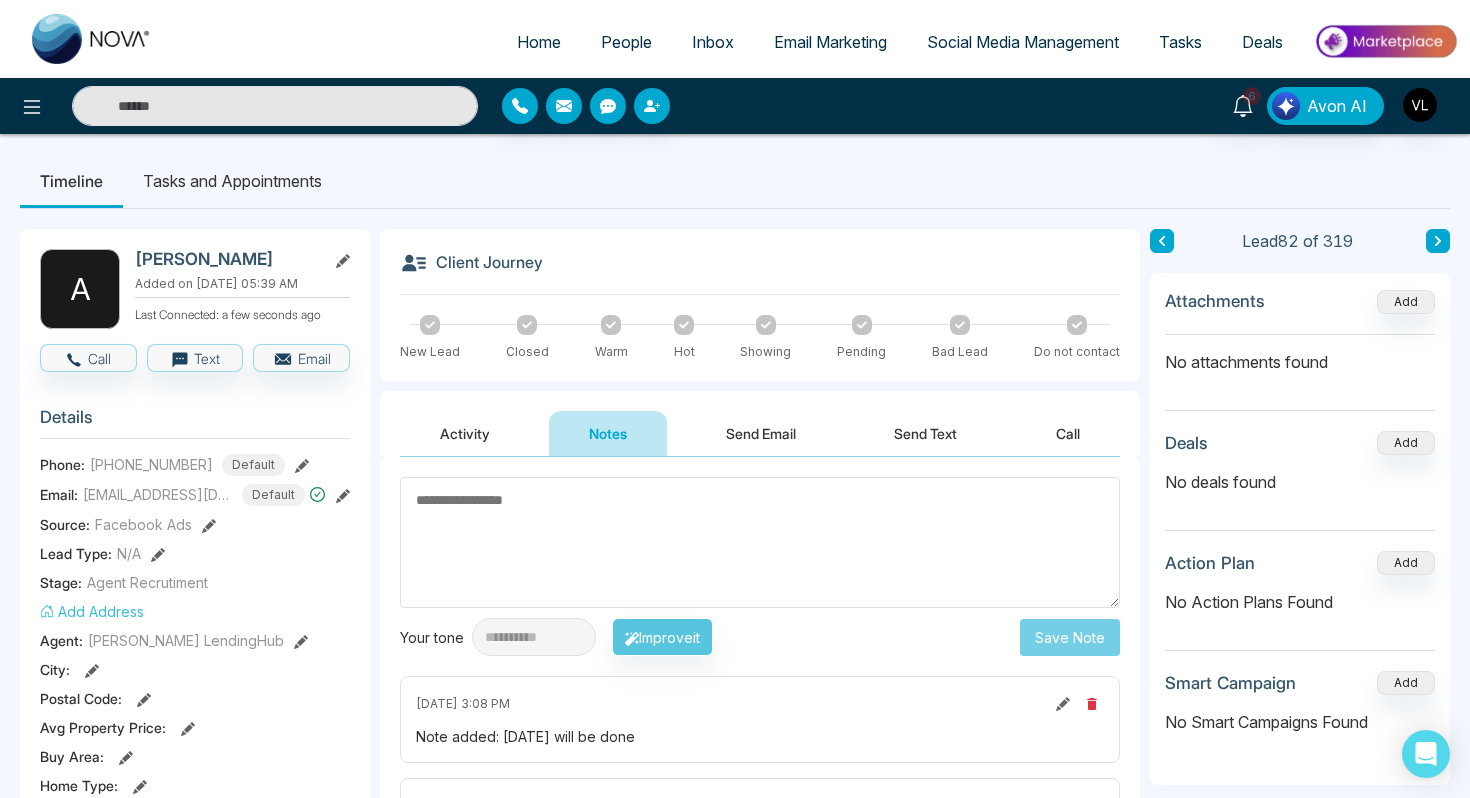 click on "Tasks and Appointments" at bounding box center [232, 181] 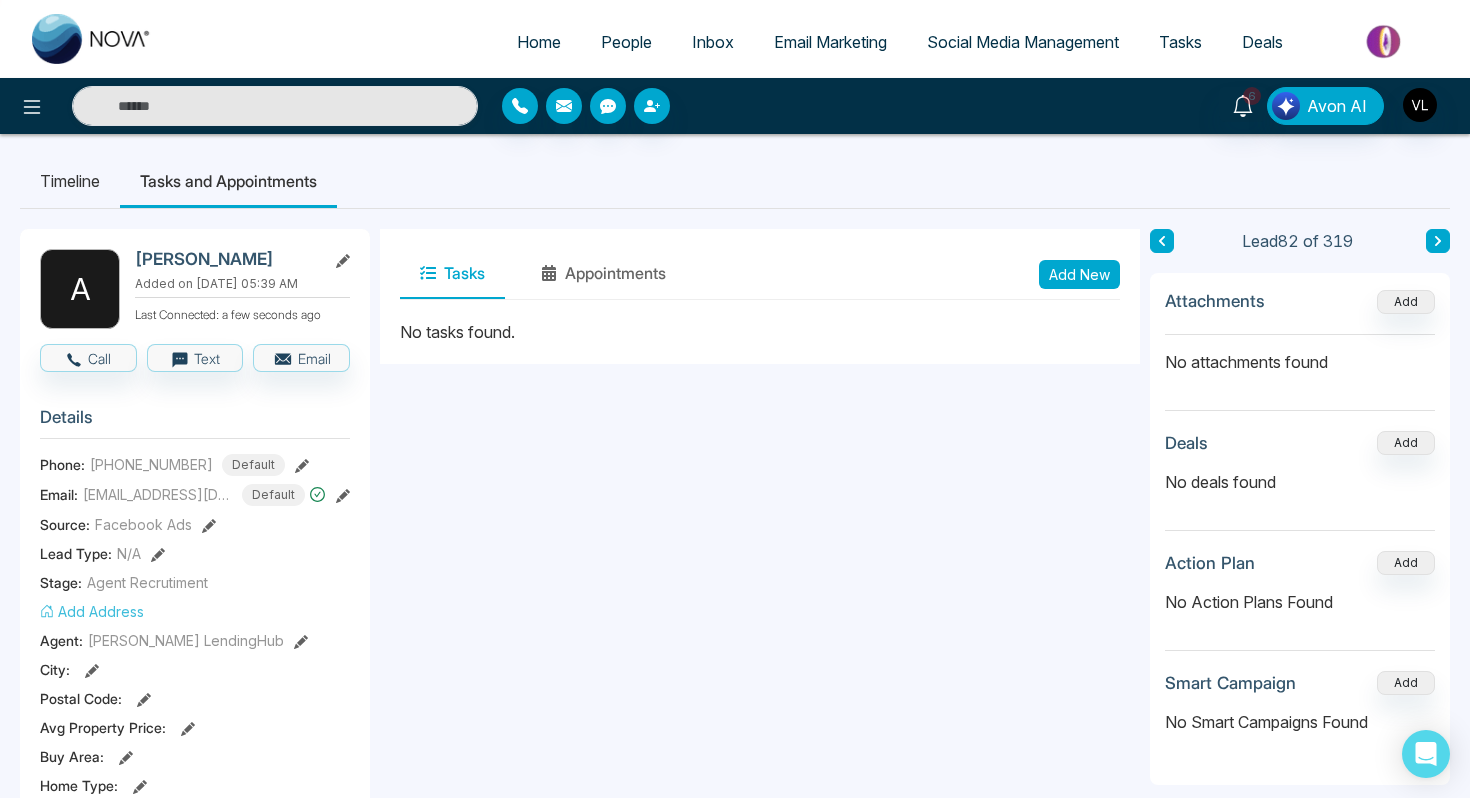 click on "Add New" at bounding box center [1079, 274] 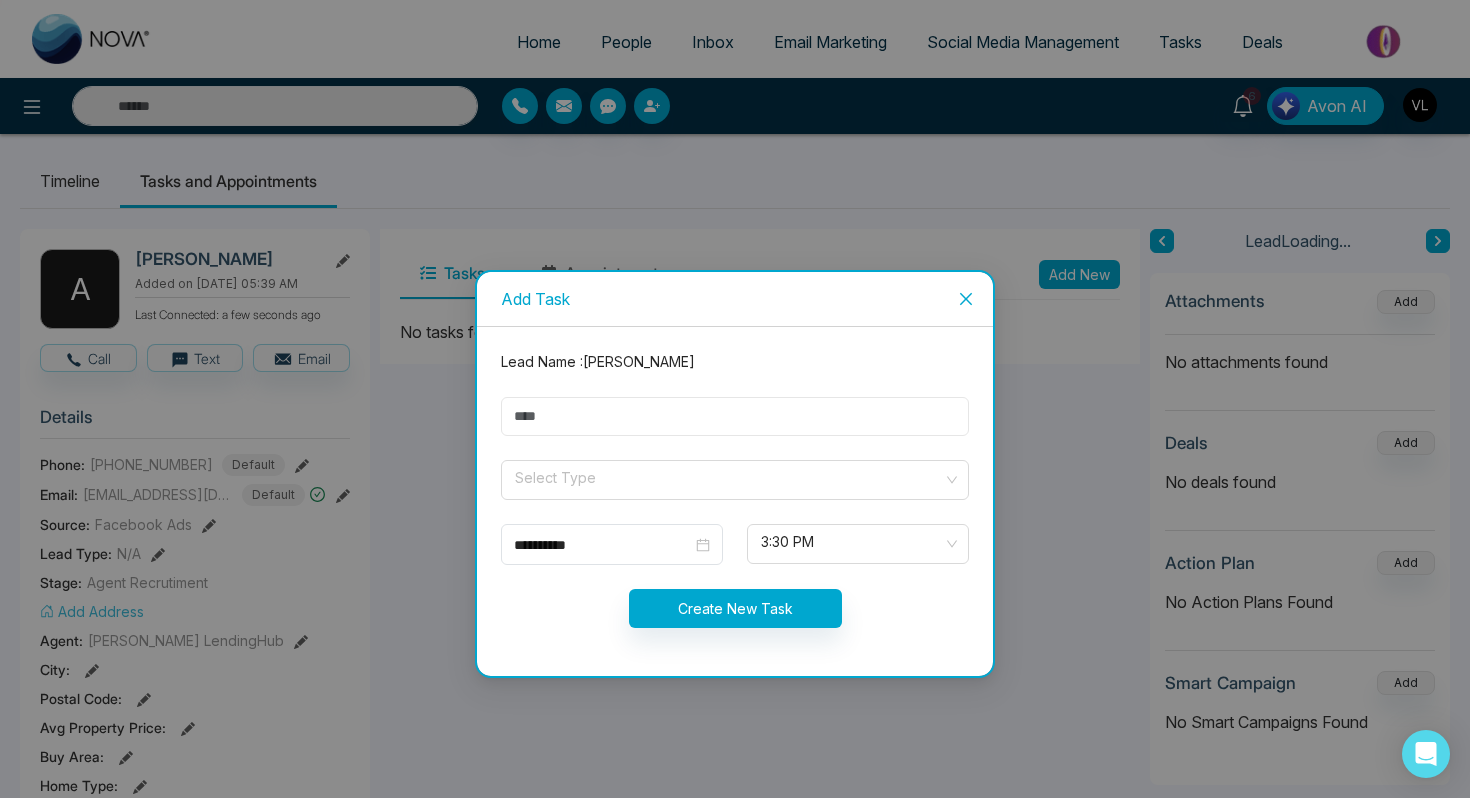 click at bounding box center (735, 416) 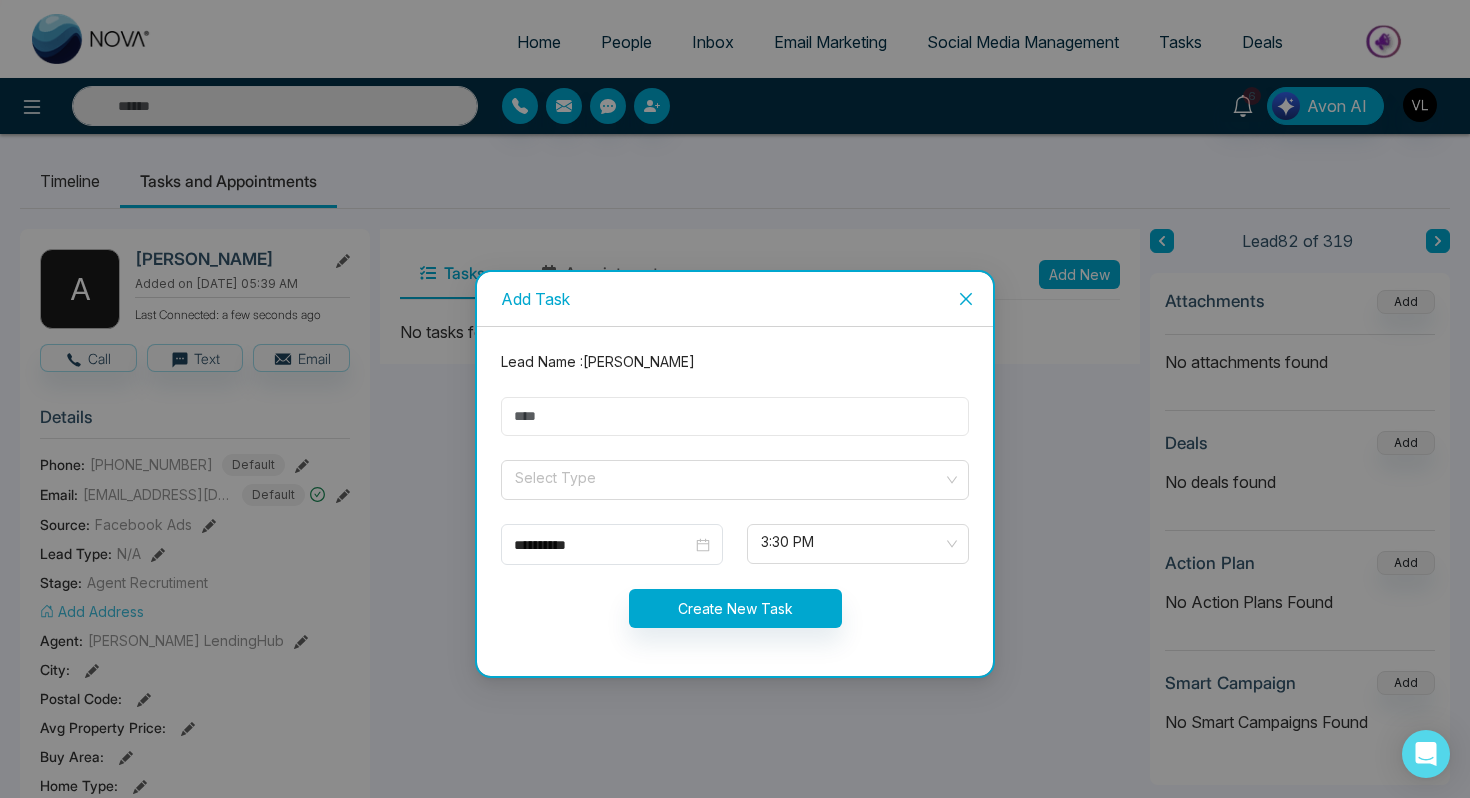 type on "****" 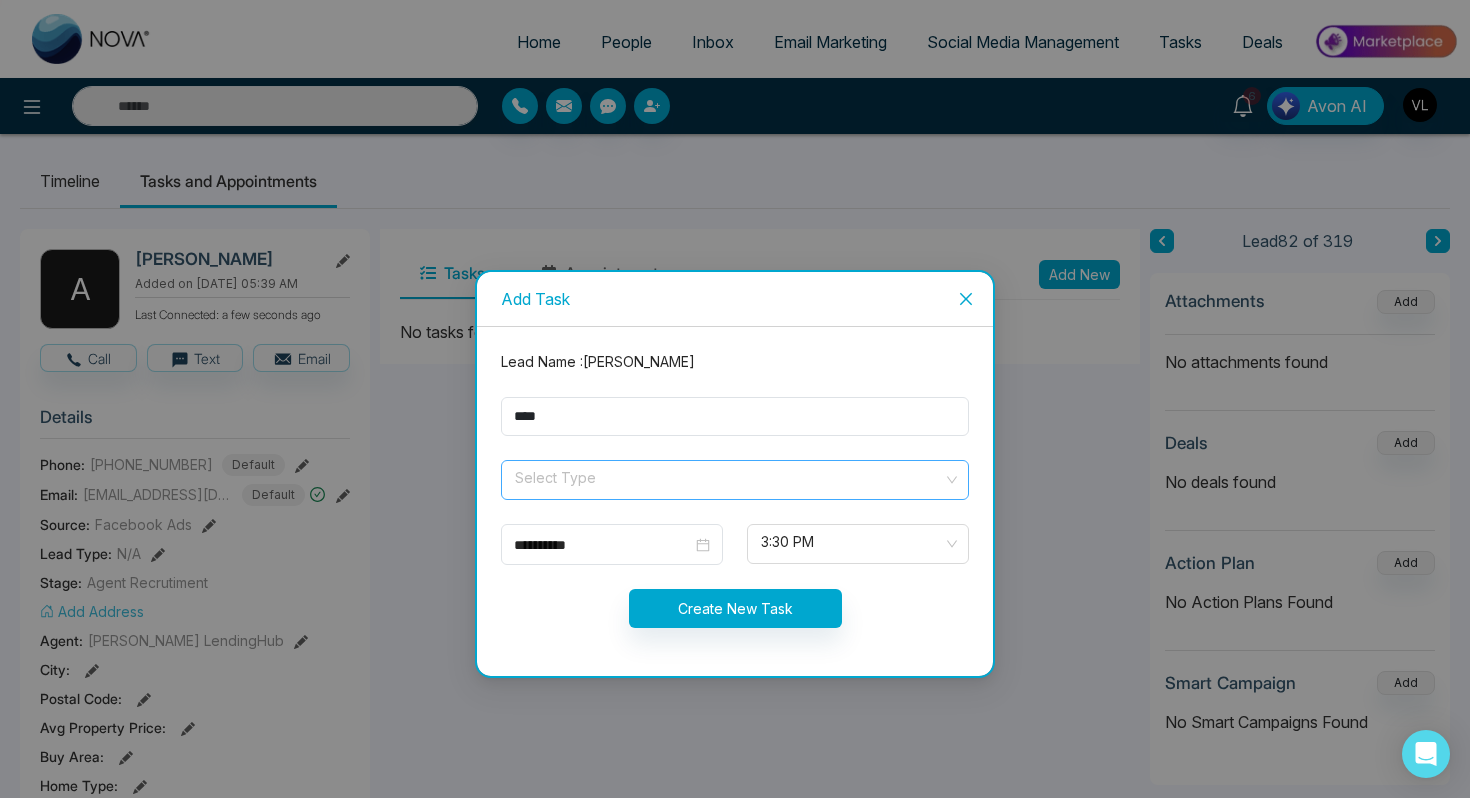 click at bounding box center (728, 476) 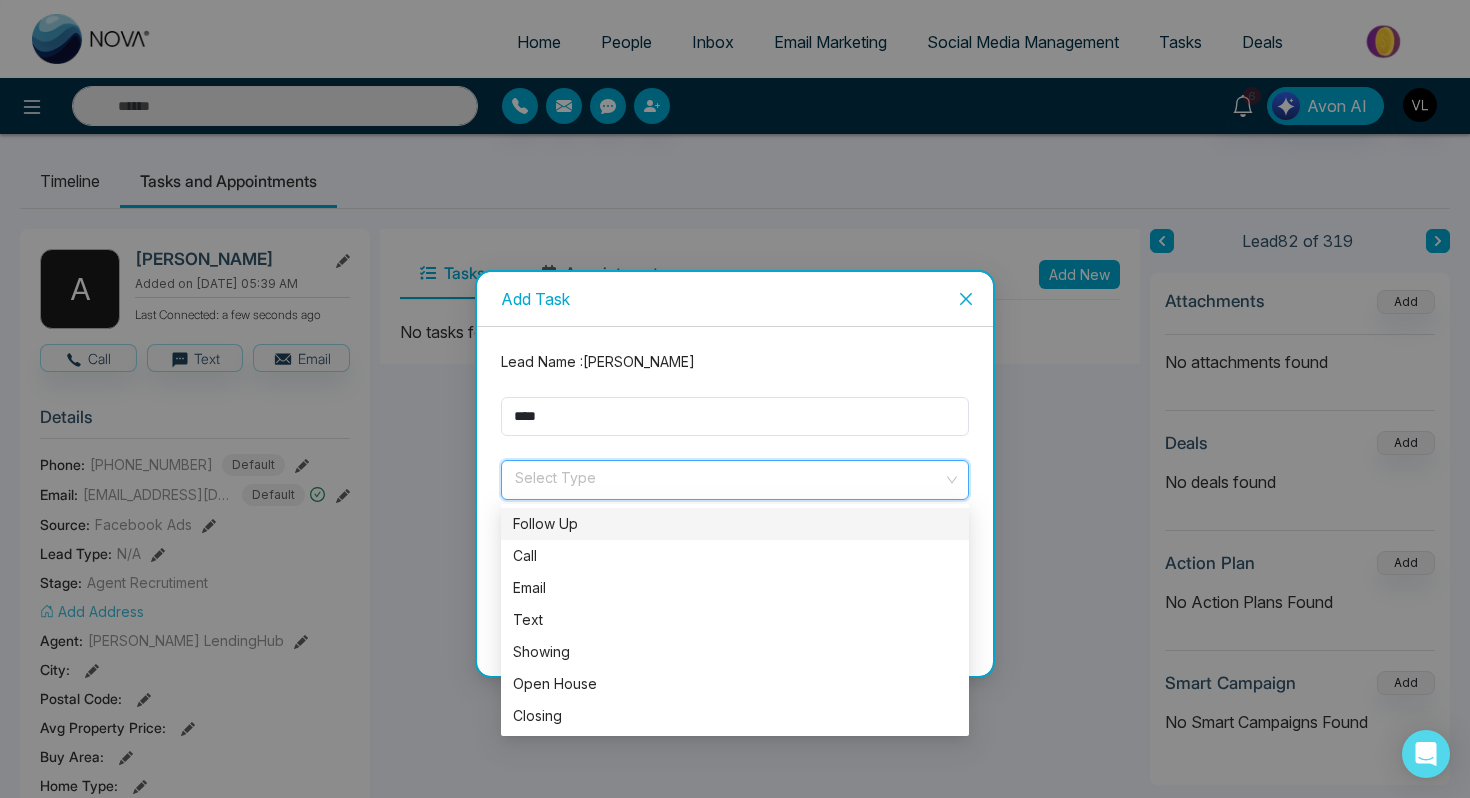 click on "Follow Up" at bounding box center (735, 524) 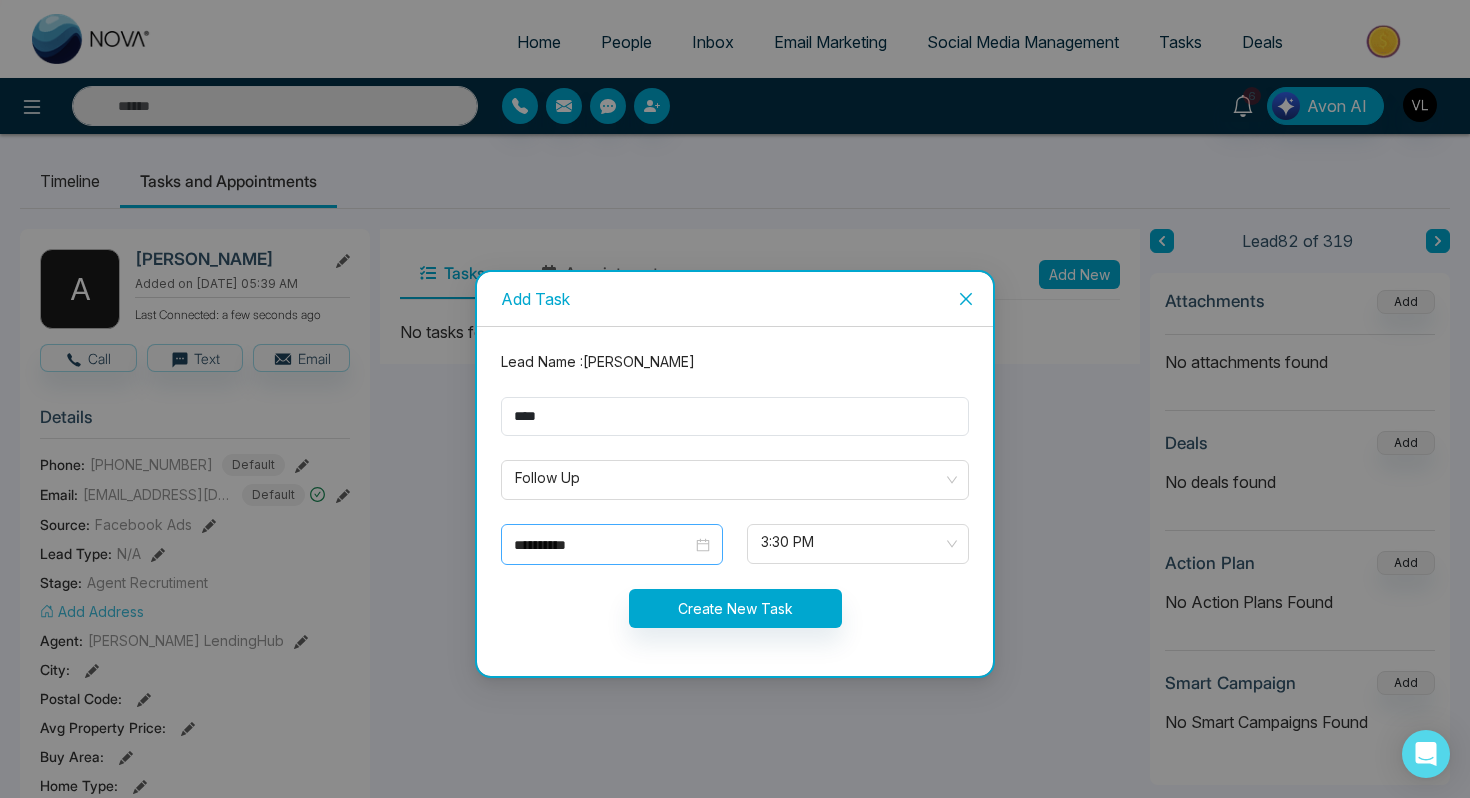 click on "**********" at bounding box center (612, 544) 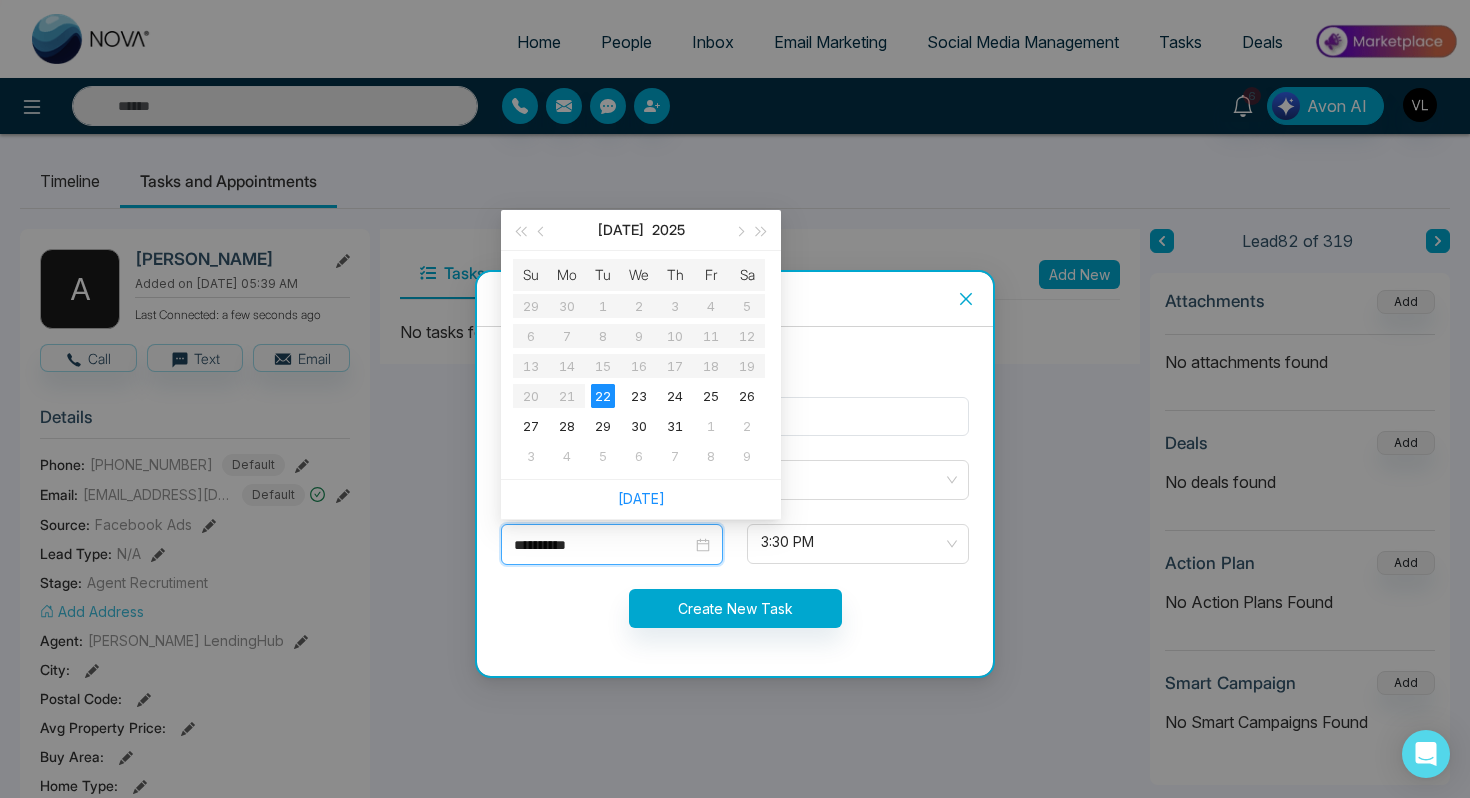 click on "**********" at bounding box center (612, 544) 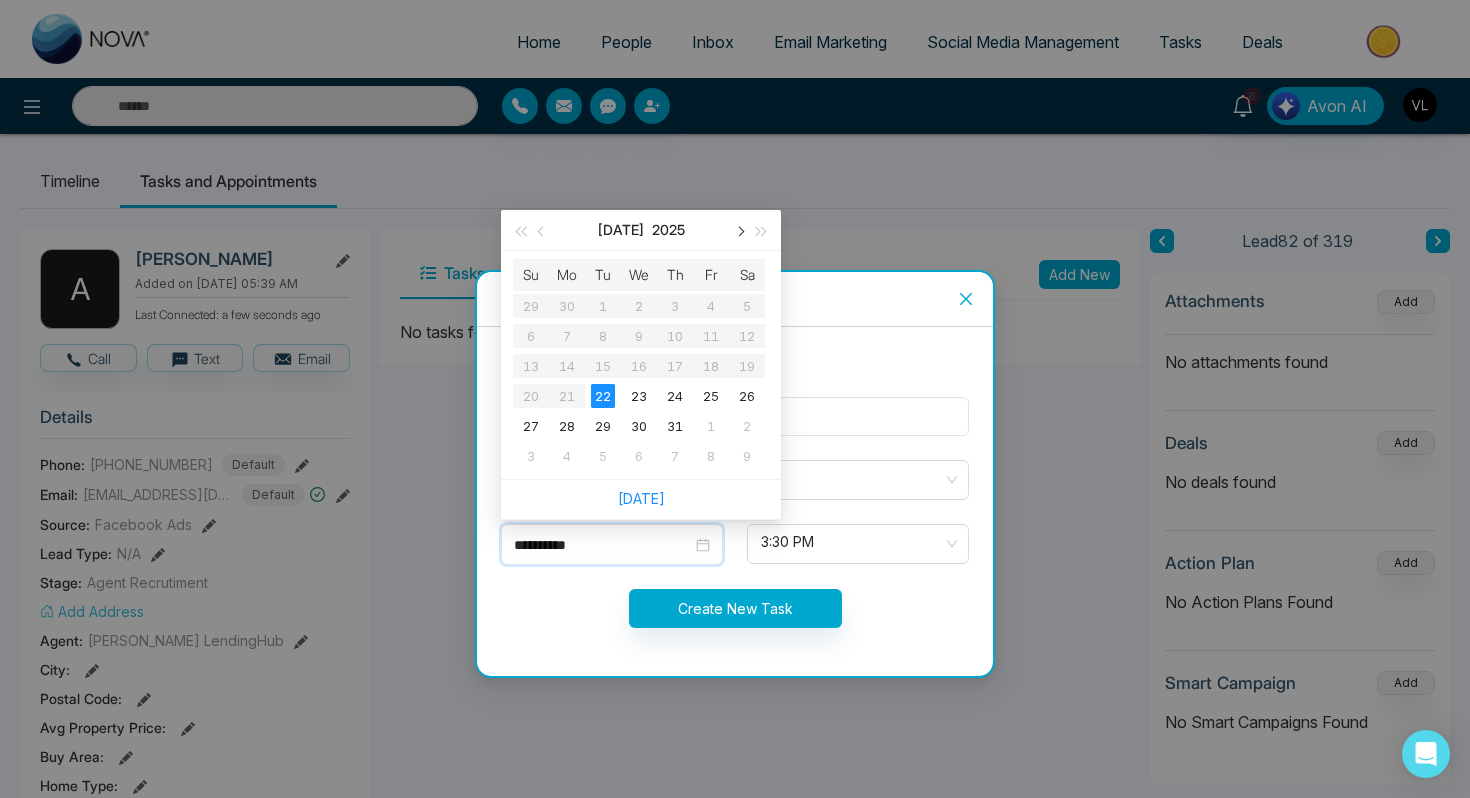 click at bounding box center (739, 230) 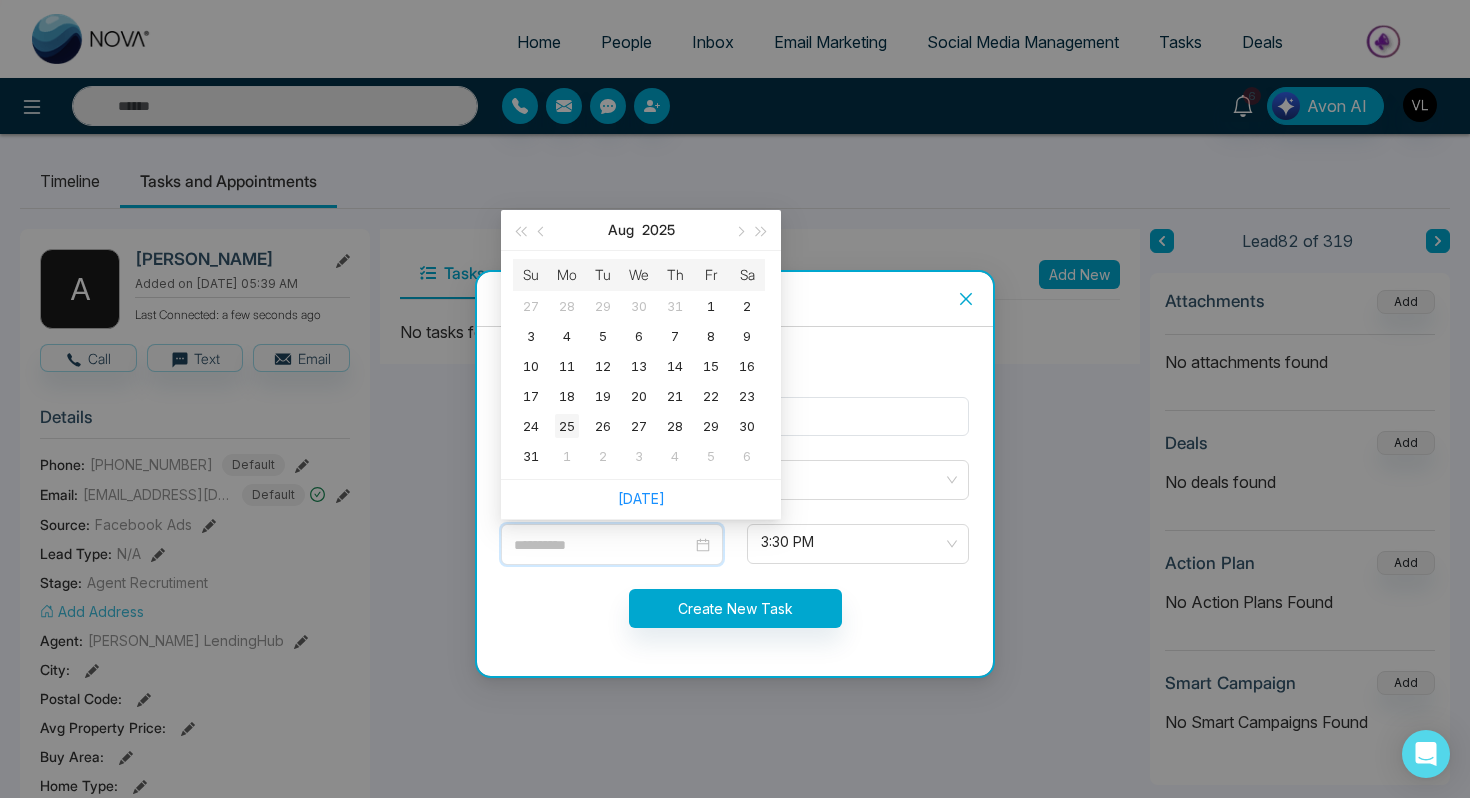 type on "**********" 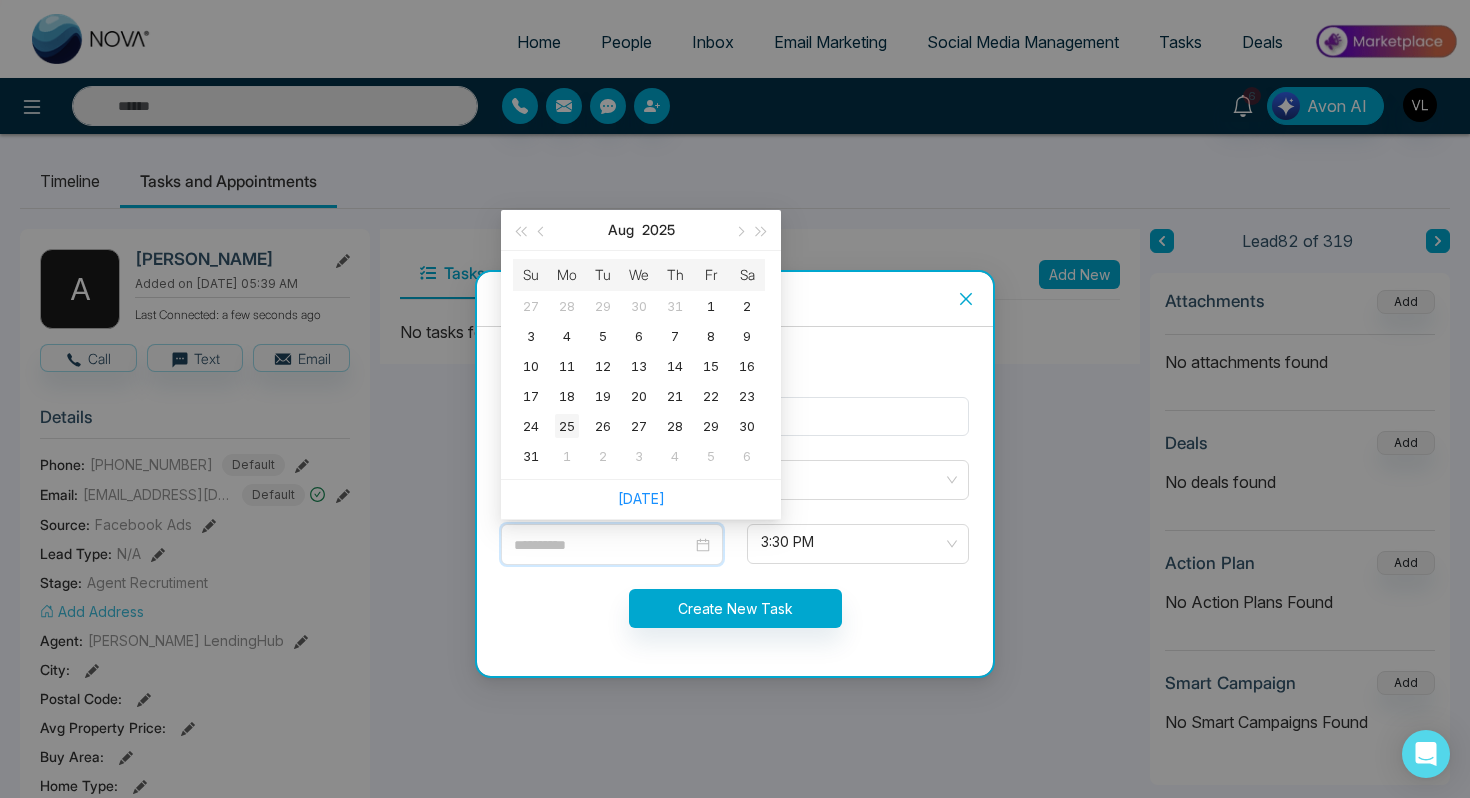 click on "25" at bounding box center [567, 426] 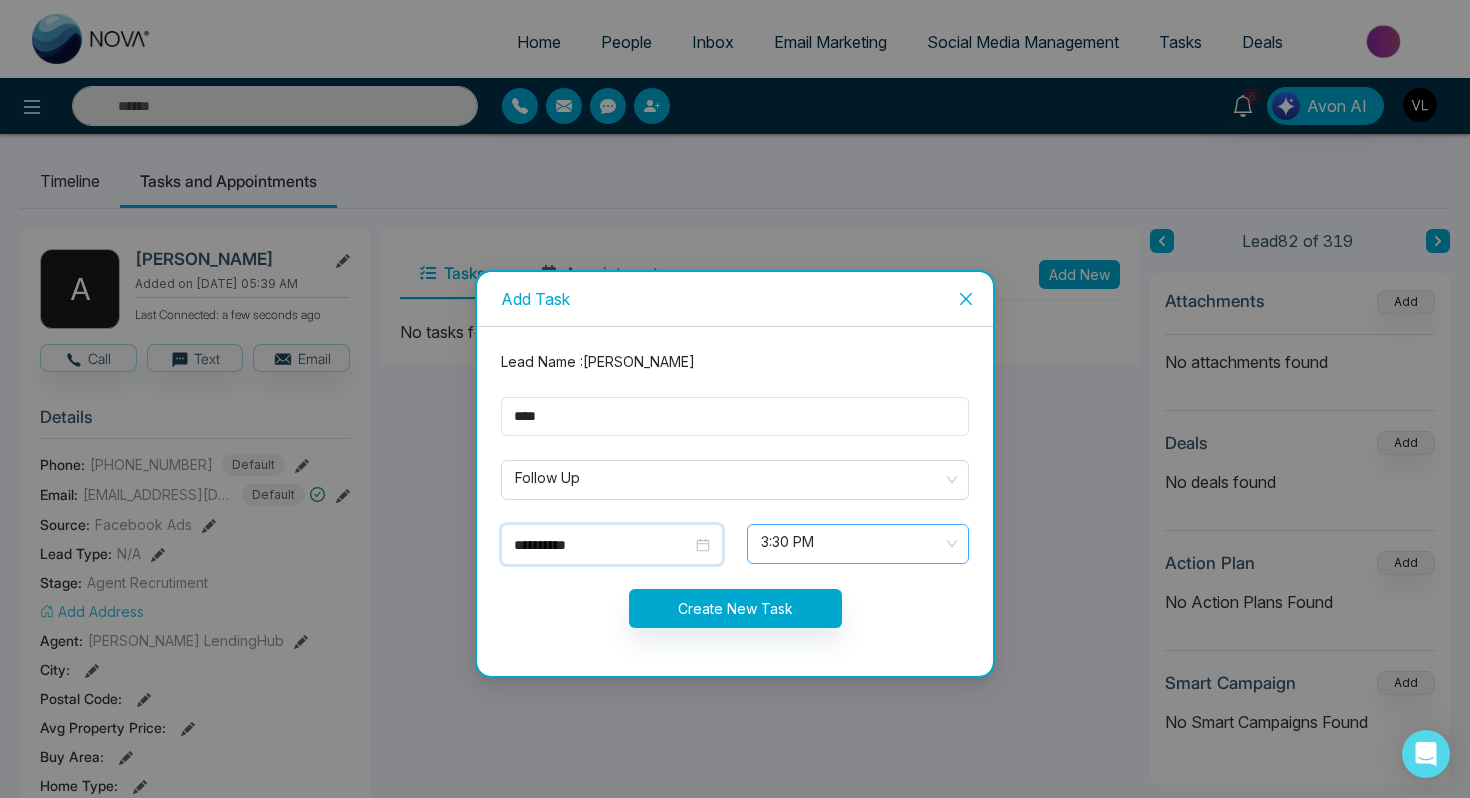 click on "3:30 PM" at bounding box center (858, 544) 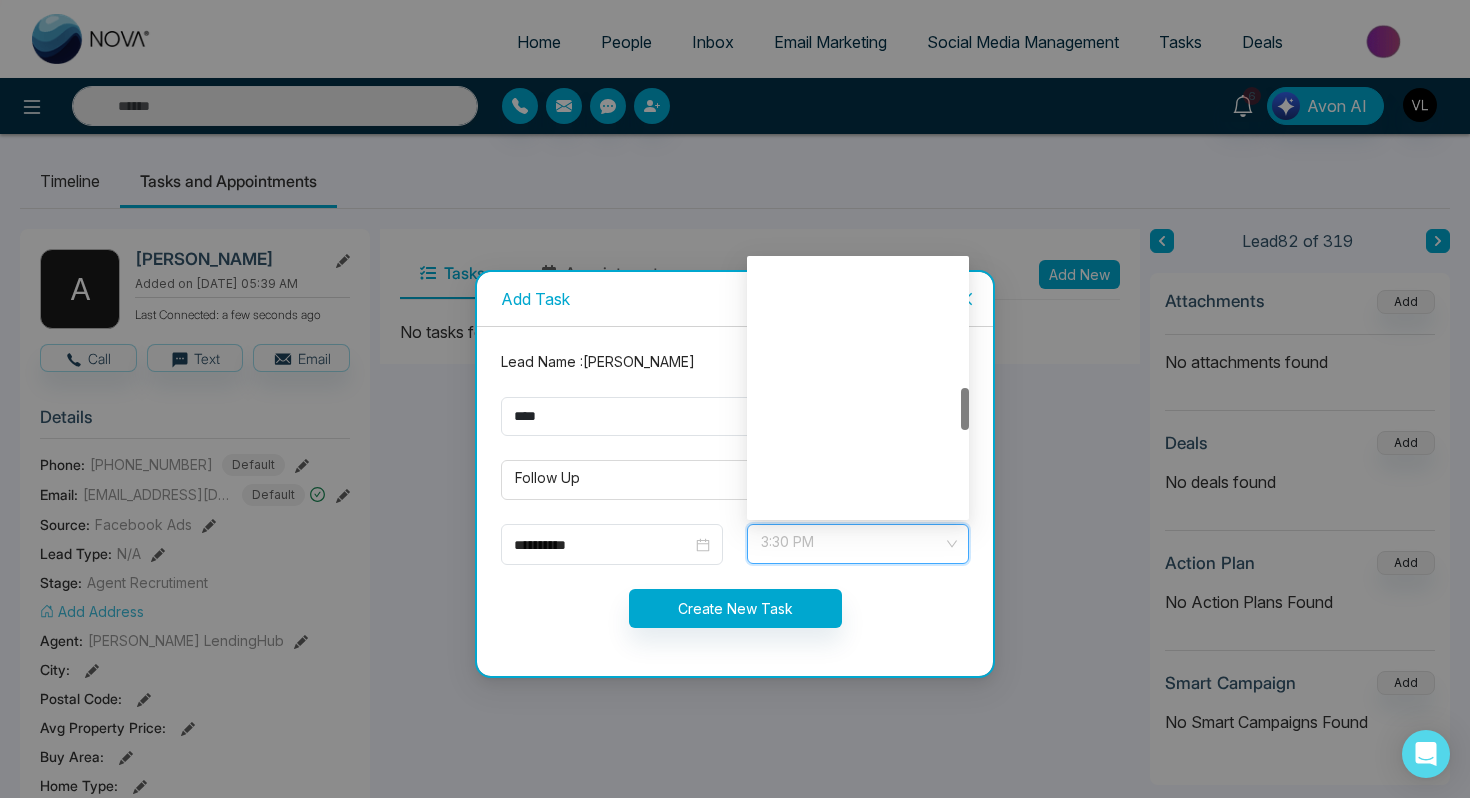 scroll, scrollTop: 768, scrollLeft: 0, axis: vertical 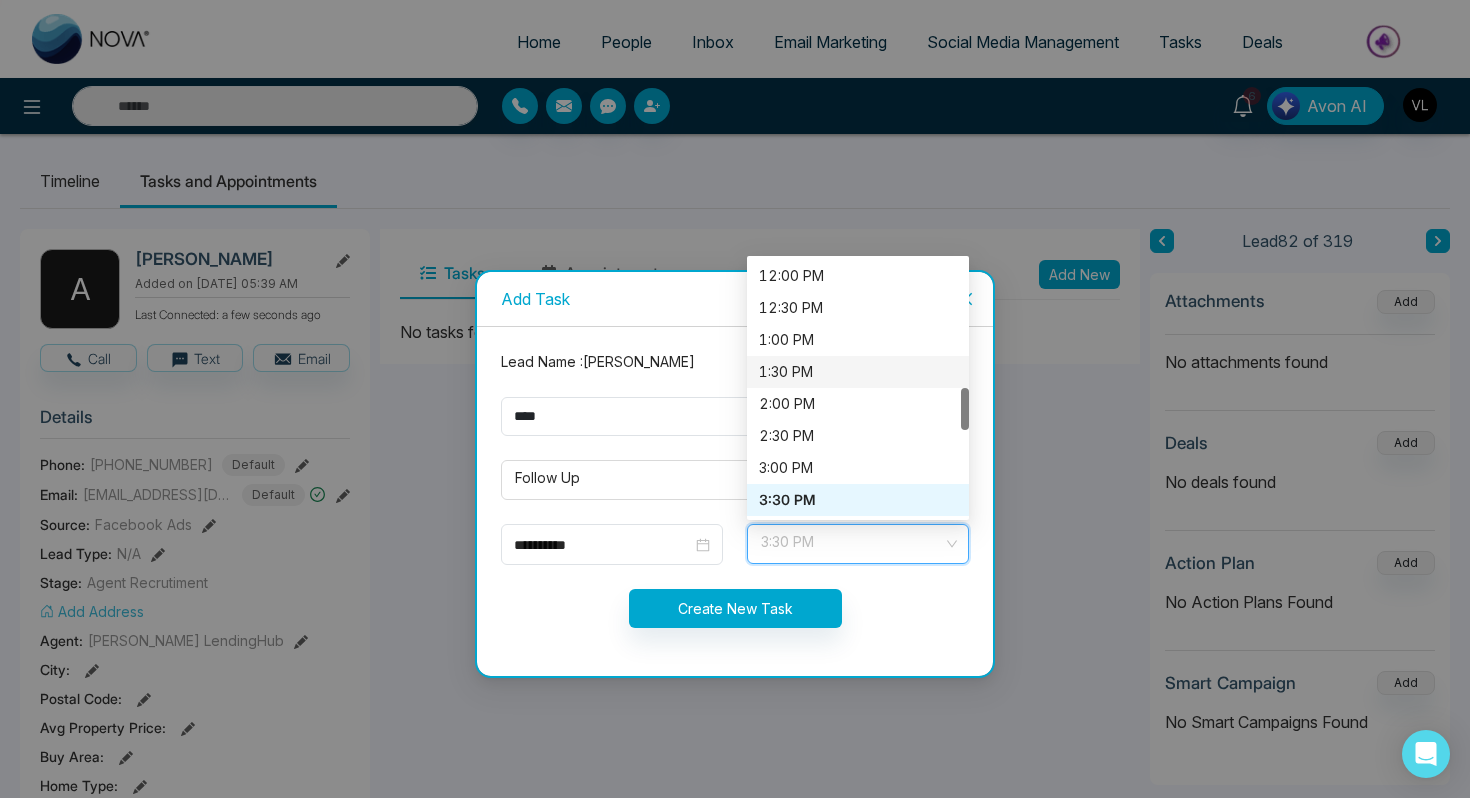 click on "1:30 PM" at bounding box center [858, 372] 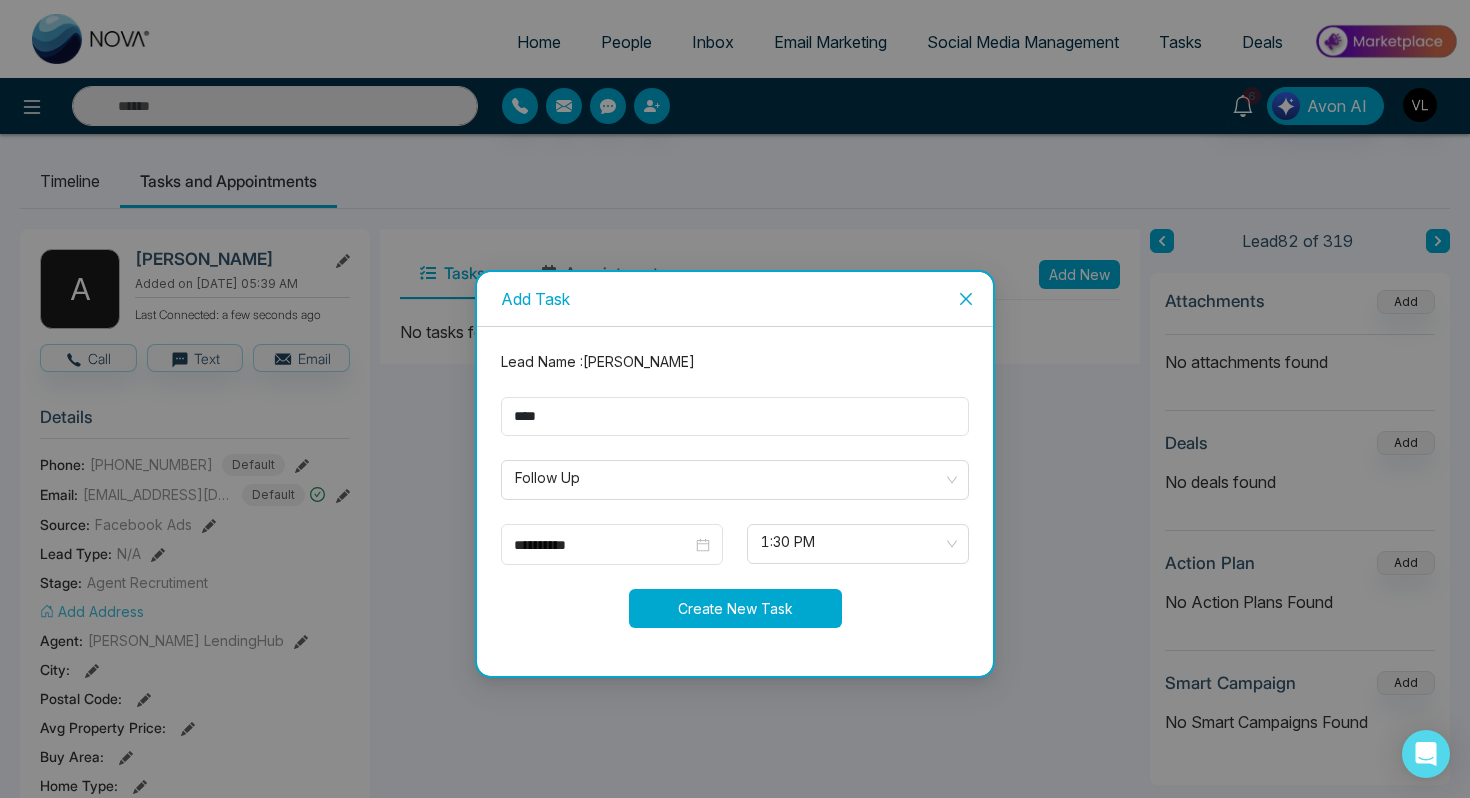 click on "Create New Task" at bounding box center [735, 608] 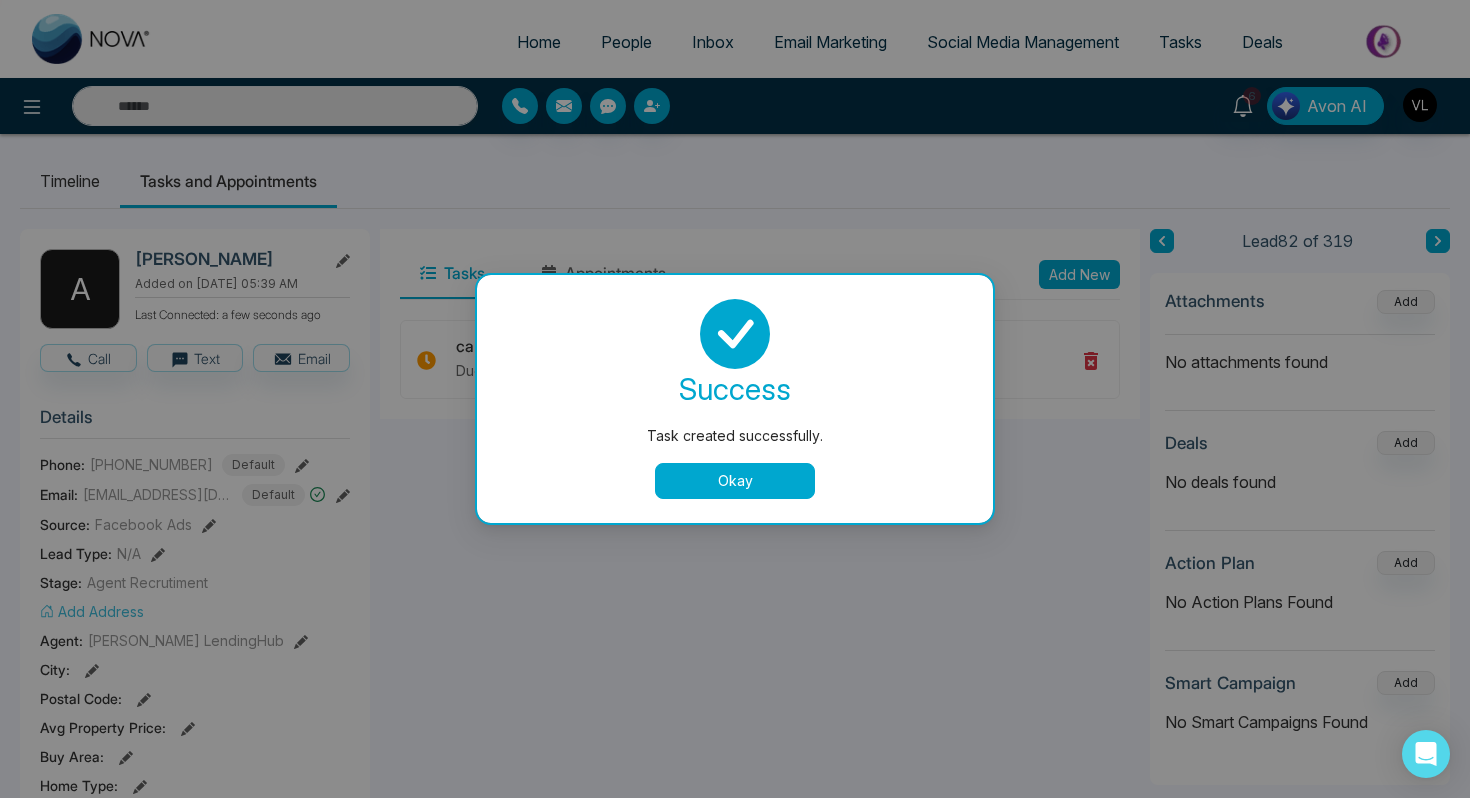 click on "Okay" at bounding box center (735, 481) 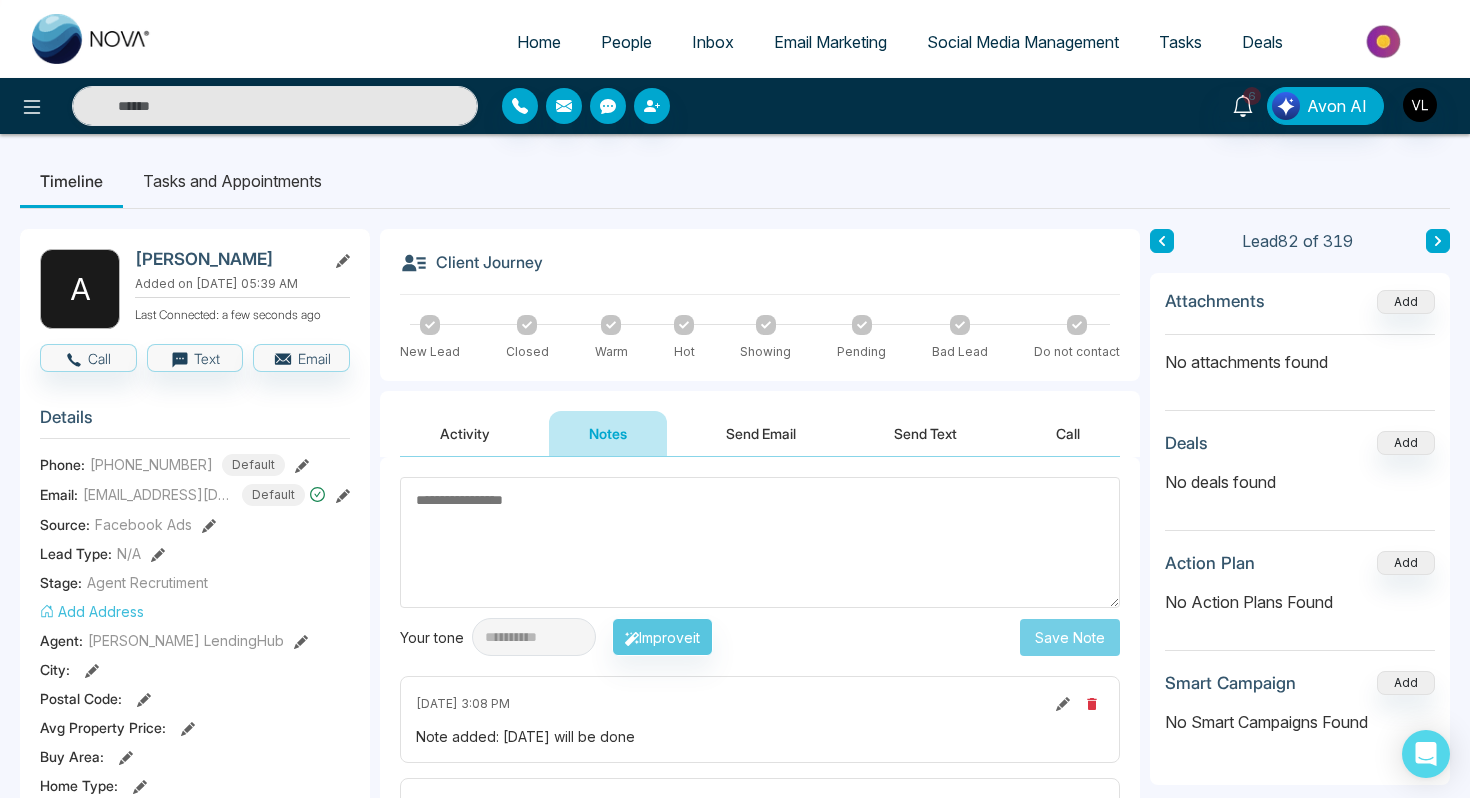 click on "People" at bounding box center [626, 42] 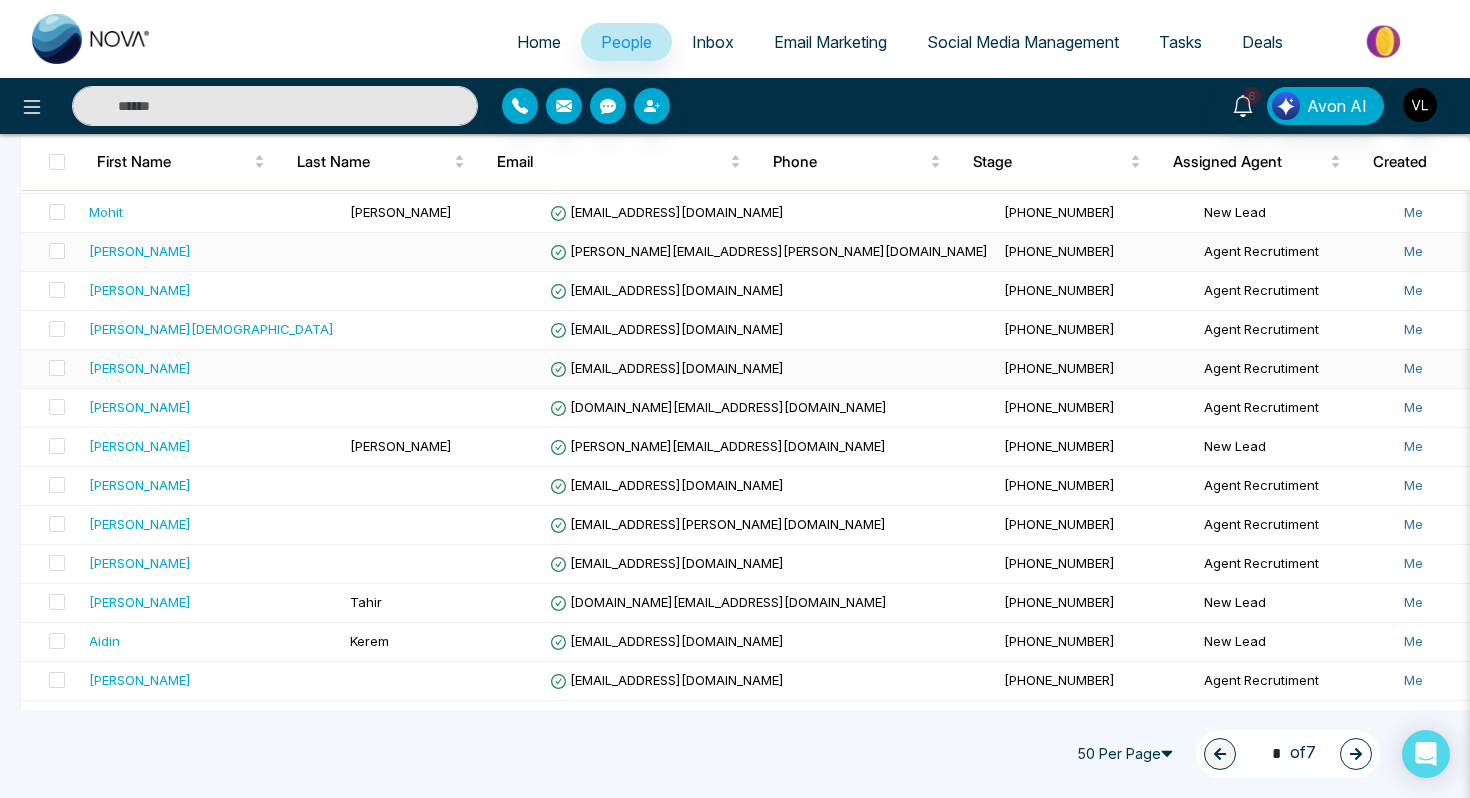 scroll, scrollTop: 632, scrollLeft: 0, axis: vertical 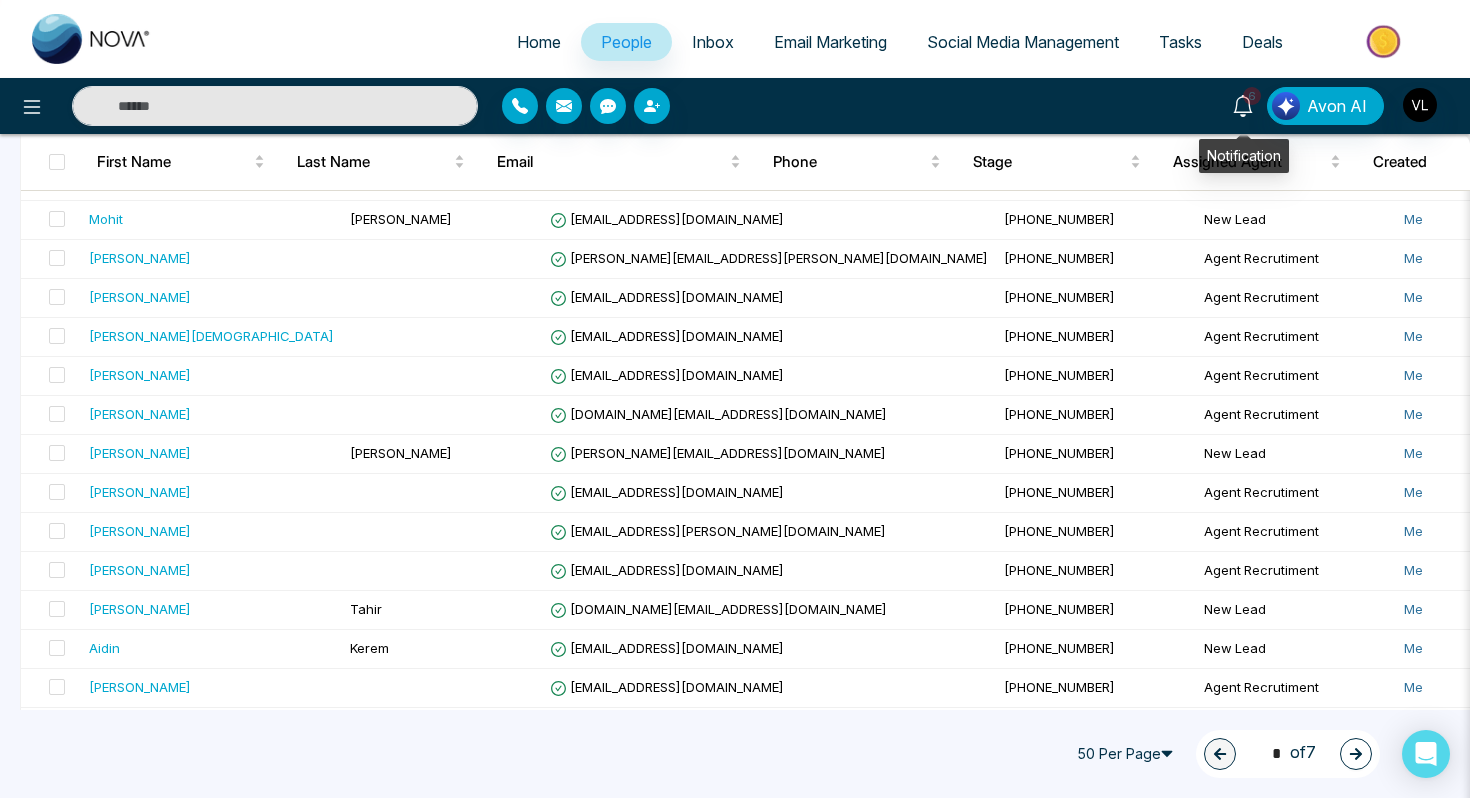 click 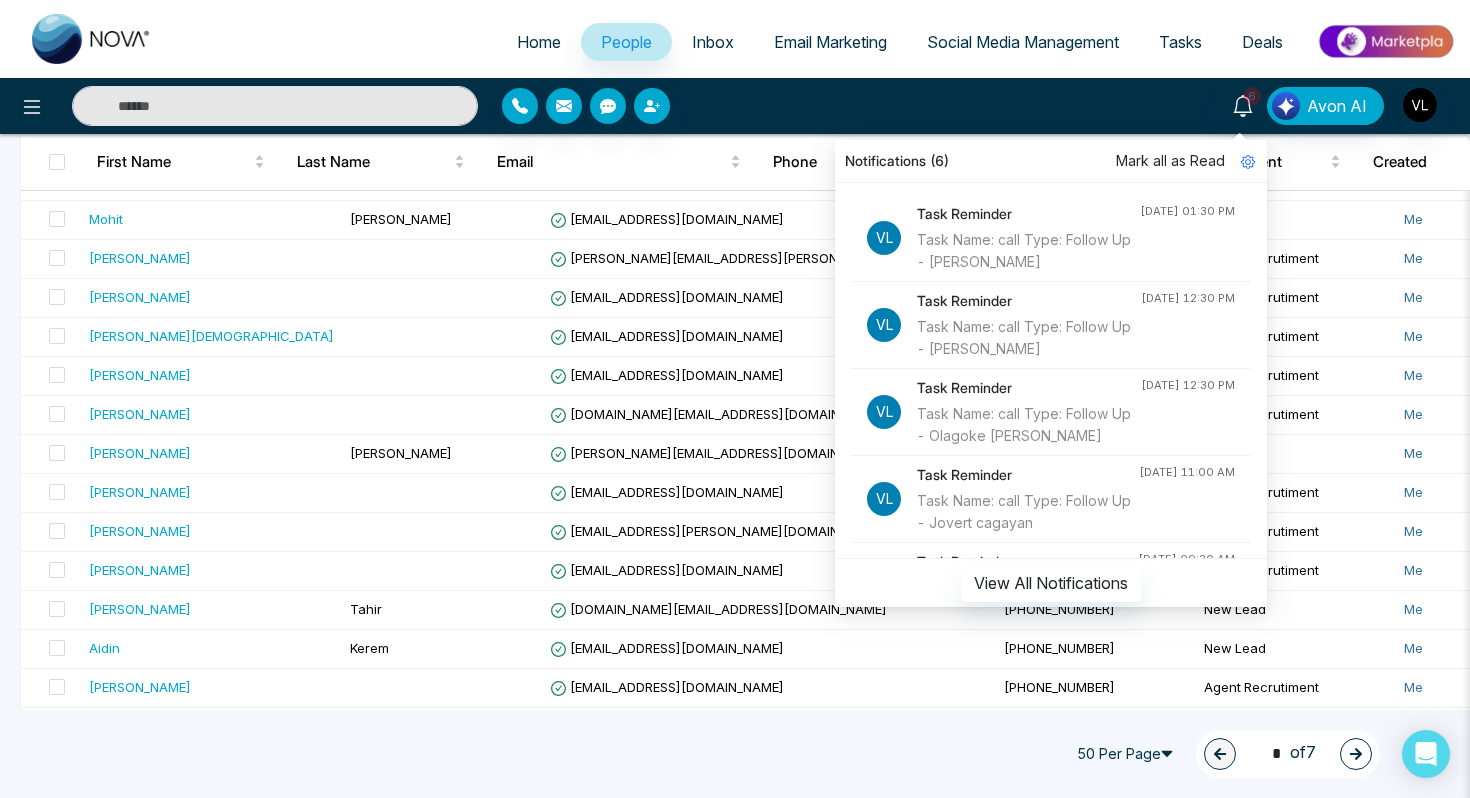 click on "Mark all as Read" at bounding box center [1170, 161] 